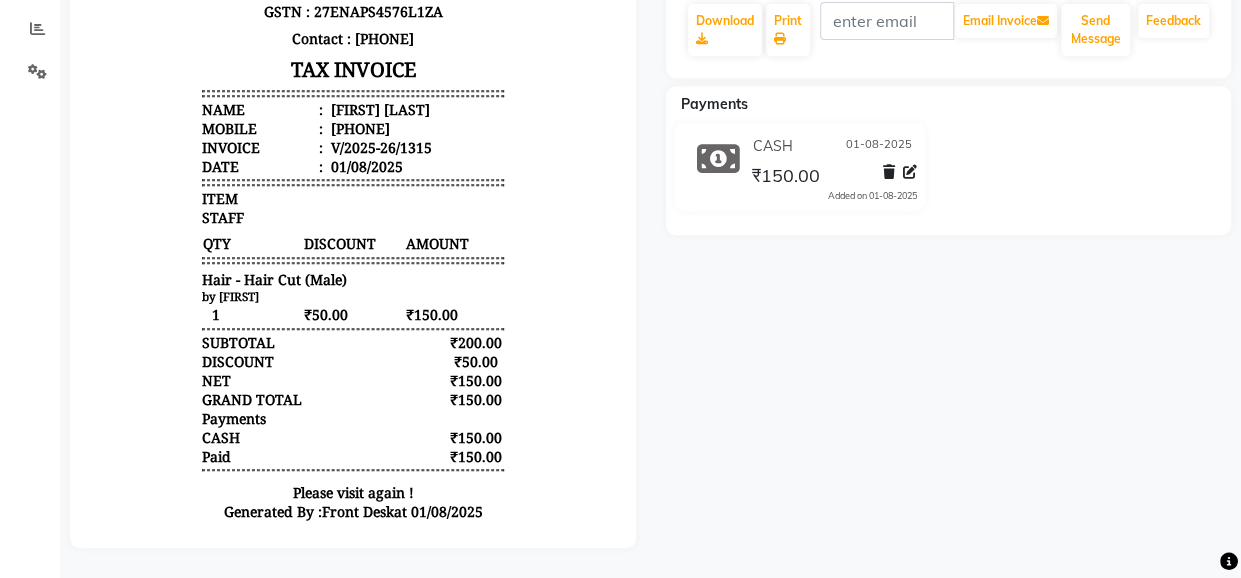scroll, scrollTop: 0, scrollLeft: 0, axis: both 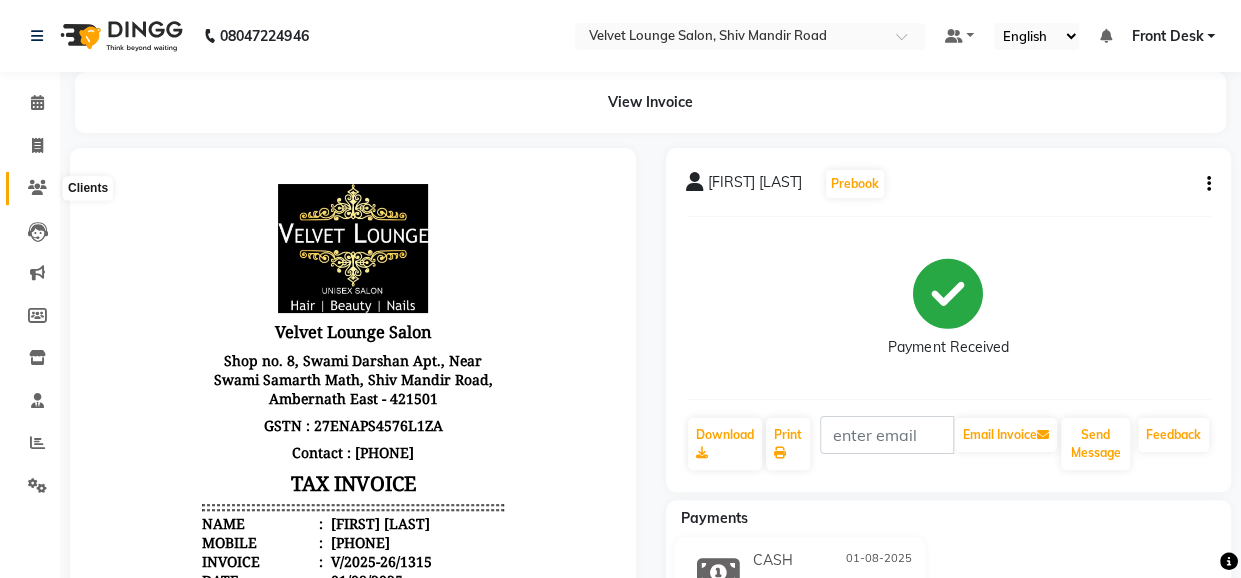 click 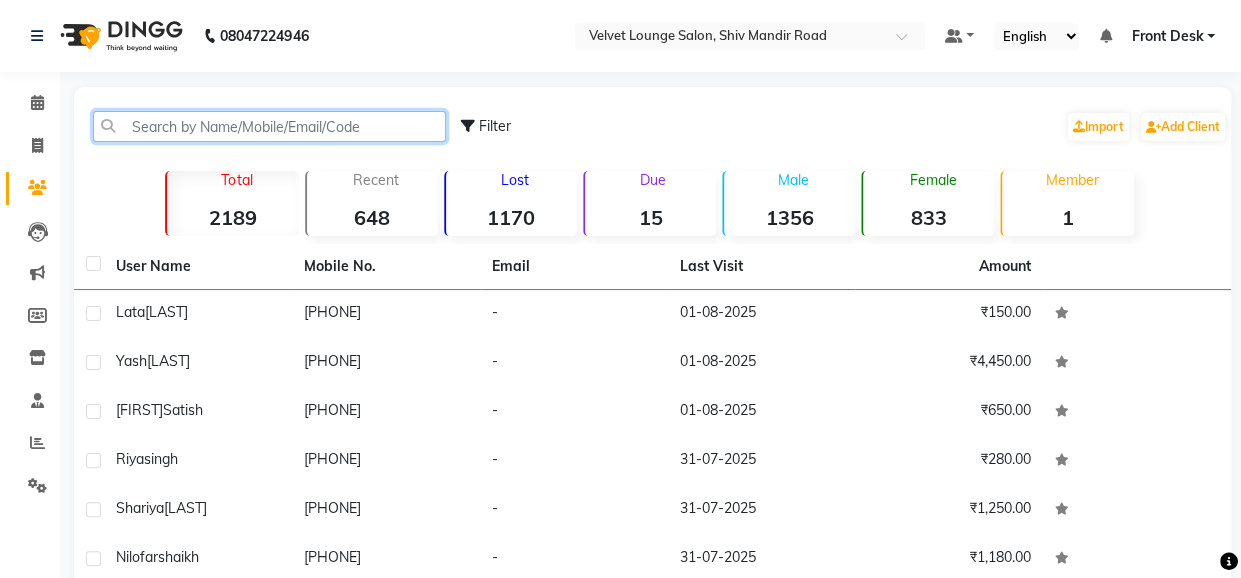 click 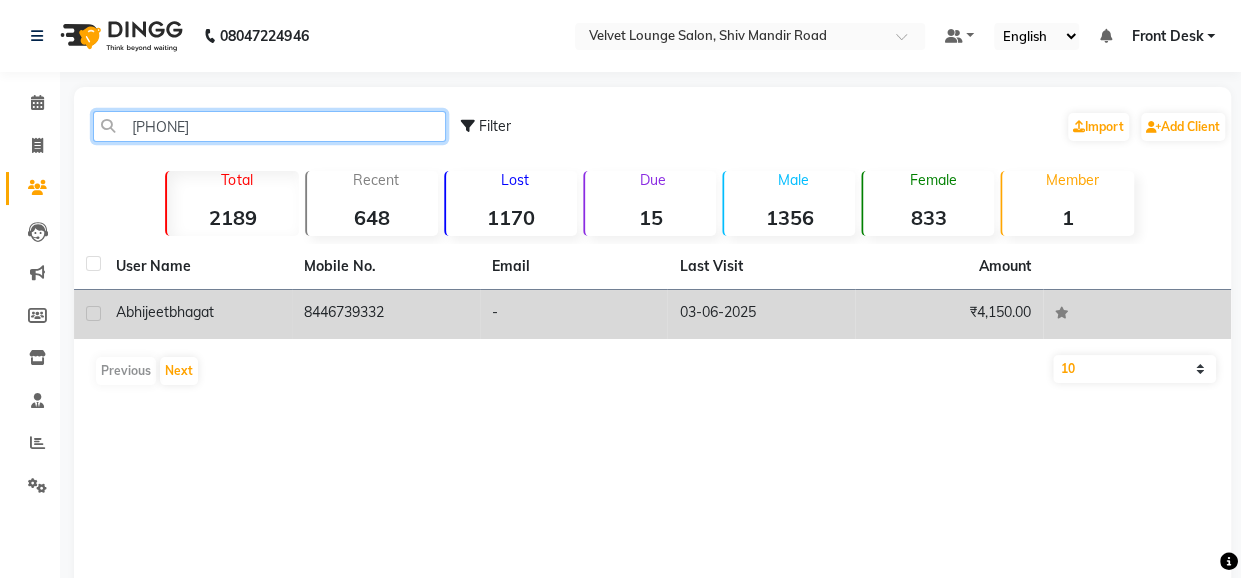 type on "[PHONE]" 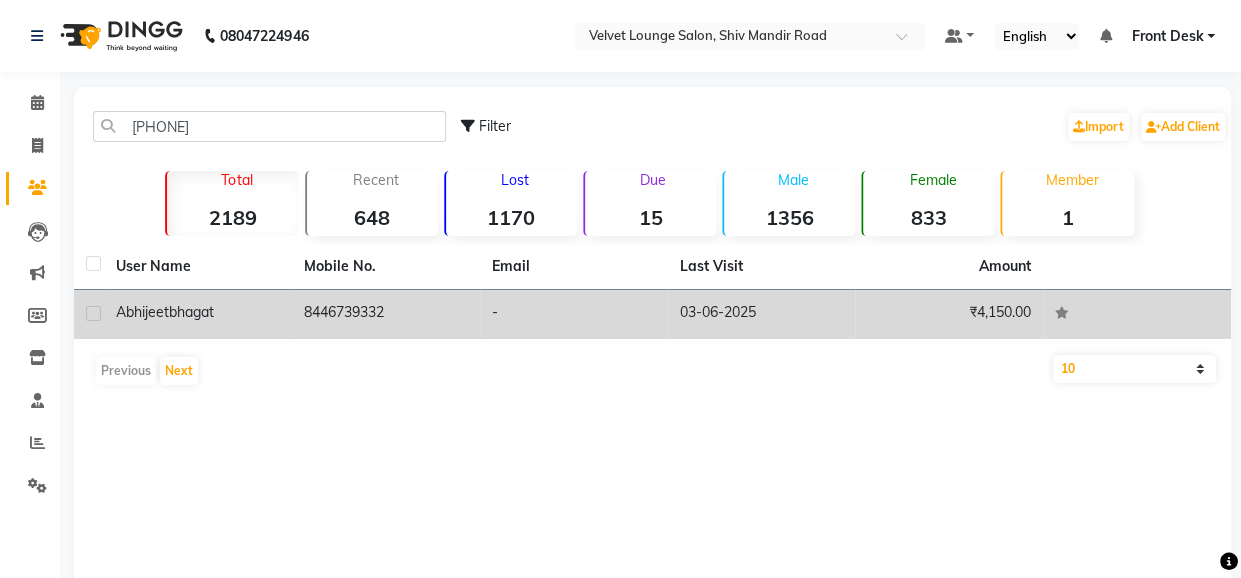 click on "-" 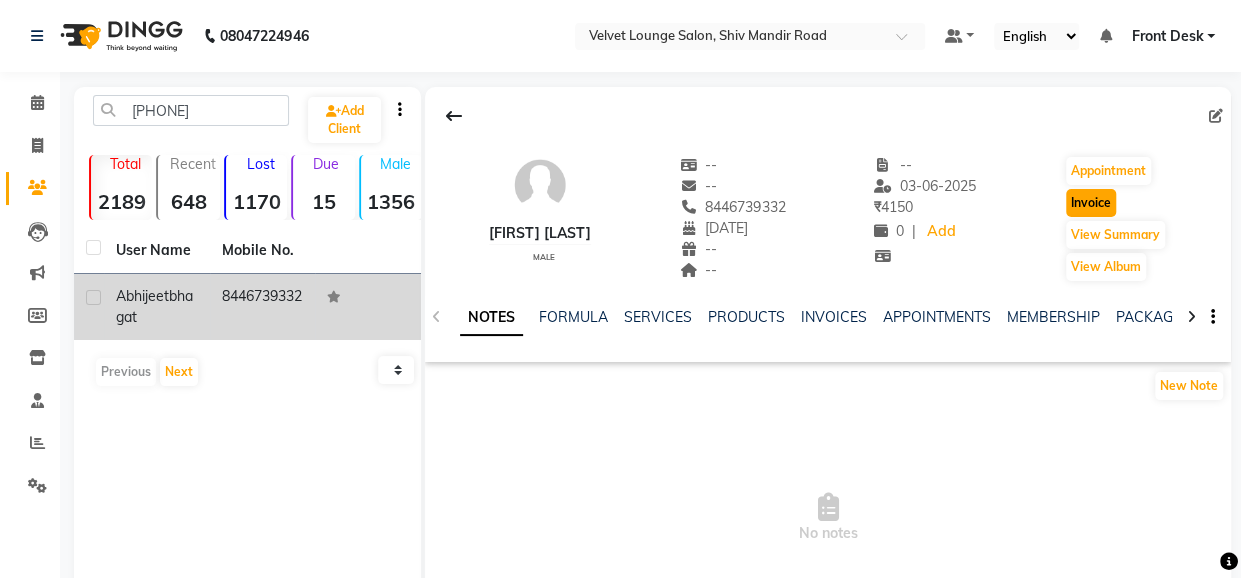 click on "Invoice" 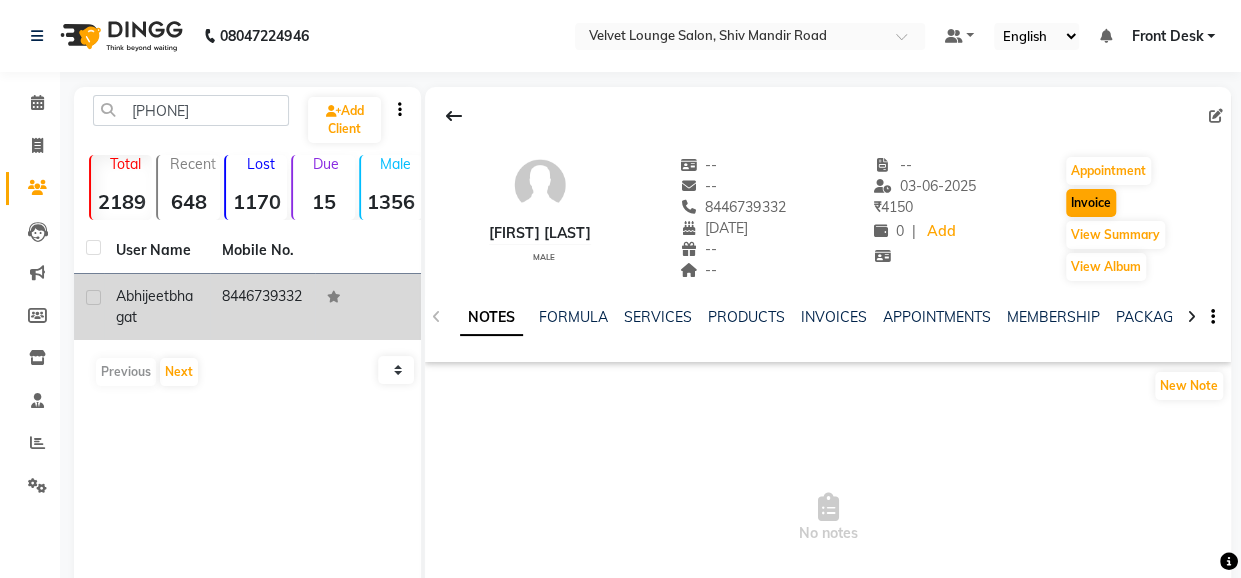 select on "service" 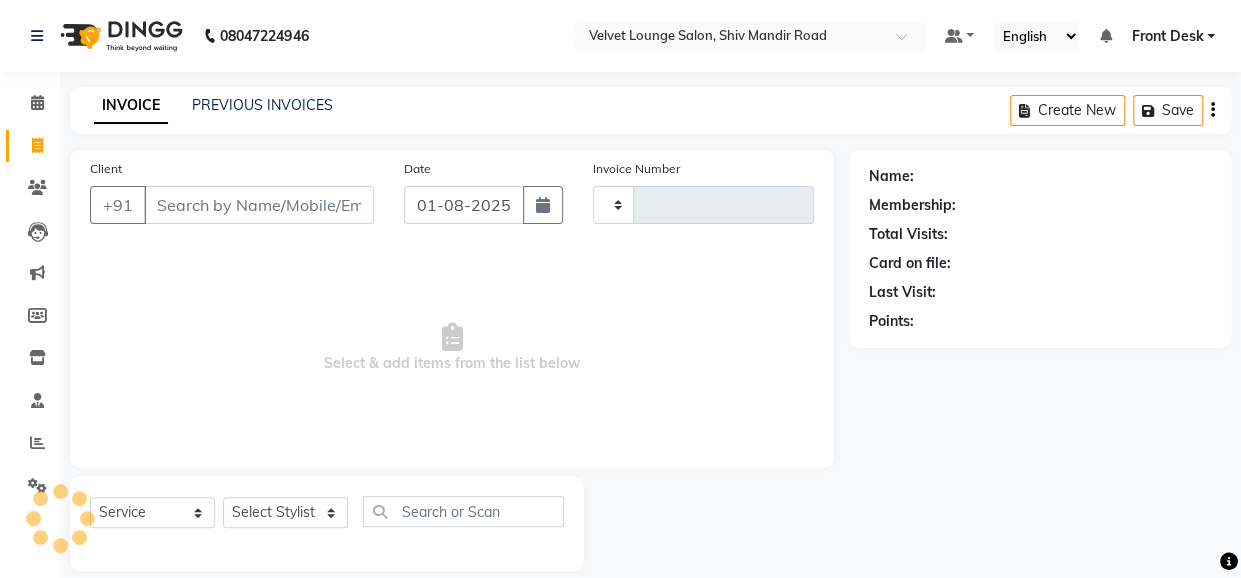 scroll, scrollTop: 22, scrollLeft: 0, axis: vertical 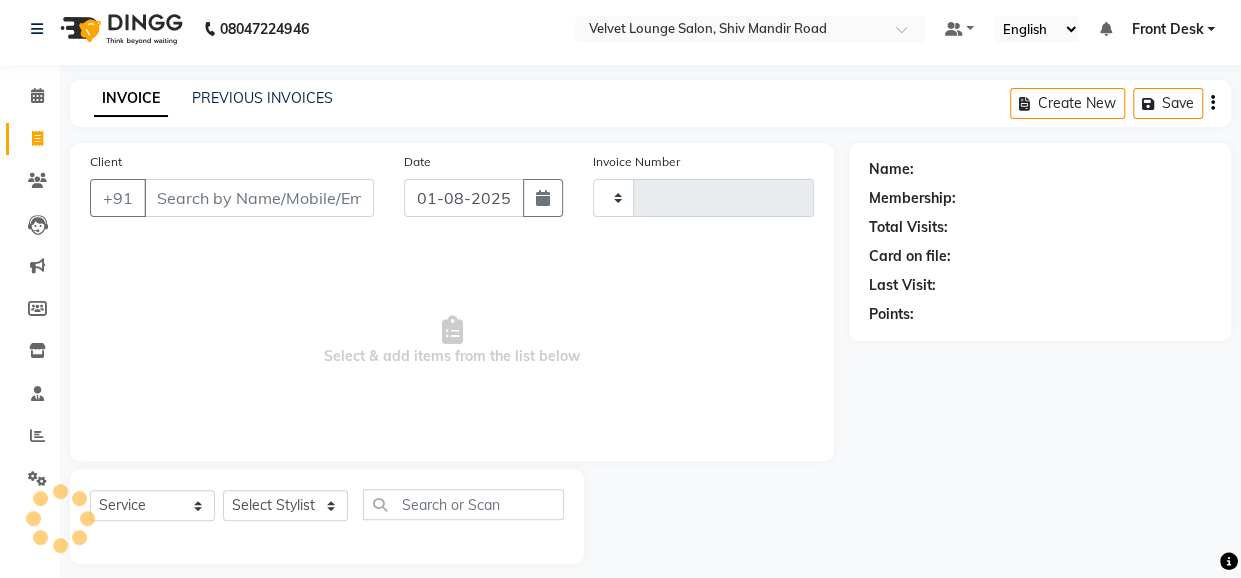 type on "1318" 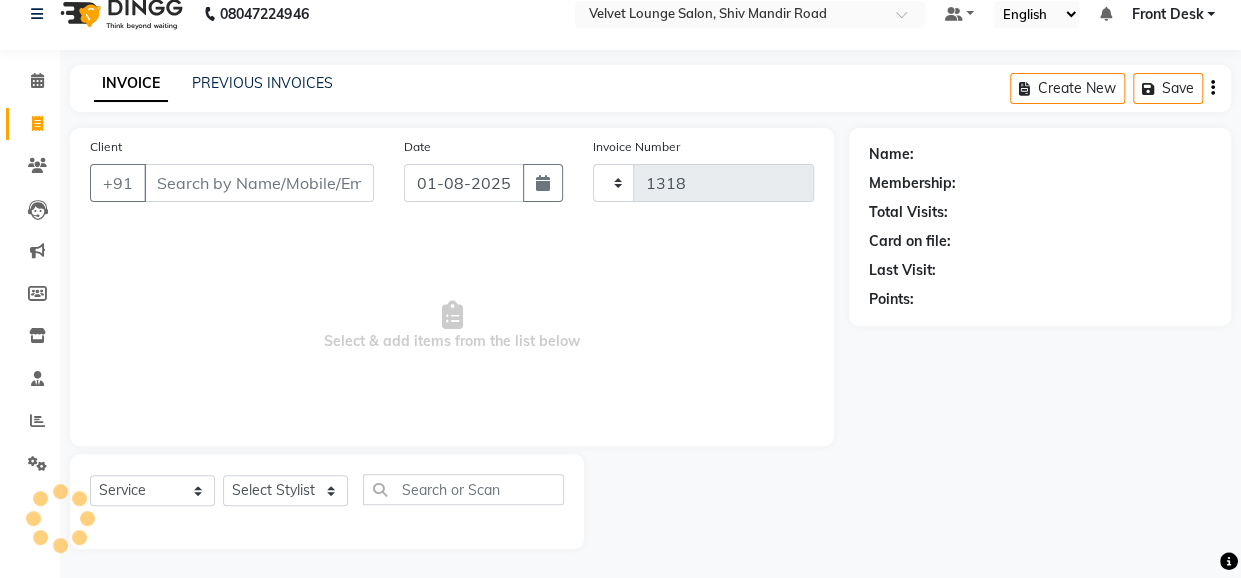 select on "5962" 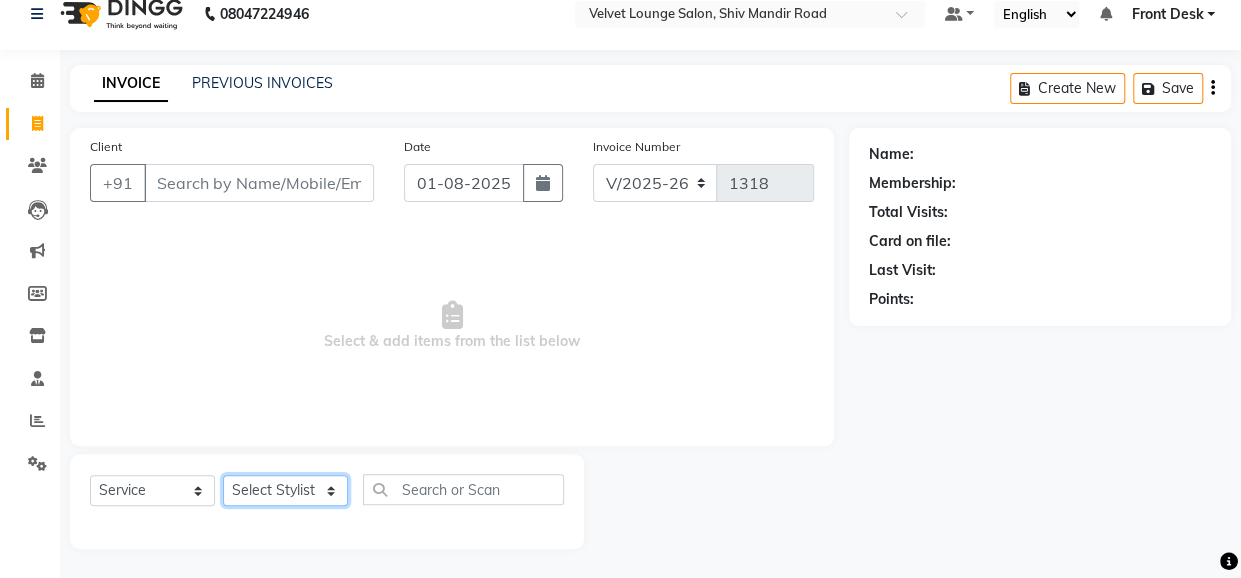 type on "8446739332" 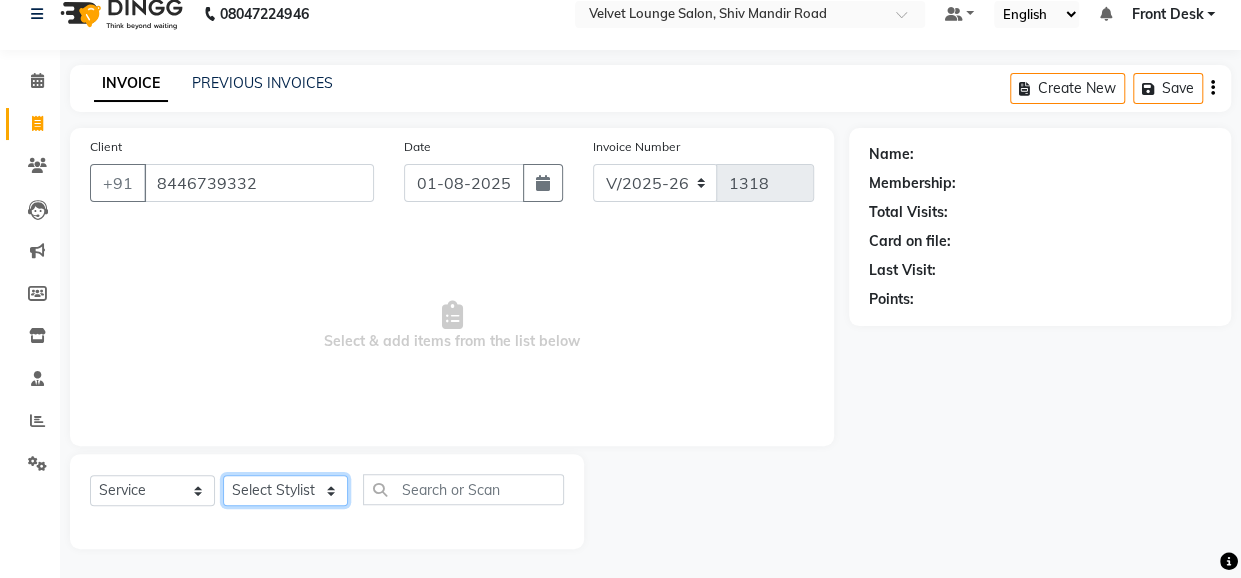 click on "Select Stylist [FIRST] [LAST] Arif ashish Front Desk Jaya jyoti madhu Manish MUSTAKIM pradnya Rohit SALMA SALMA shalu SHWETA vishal" 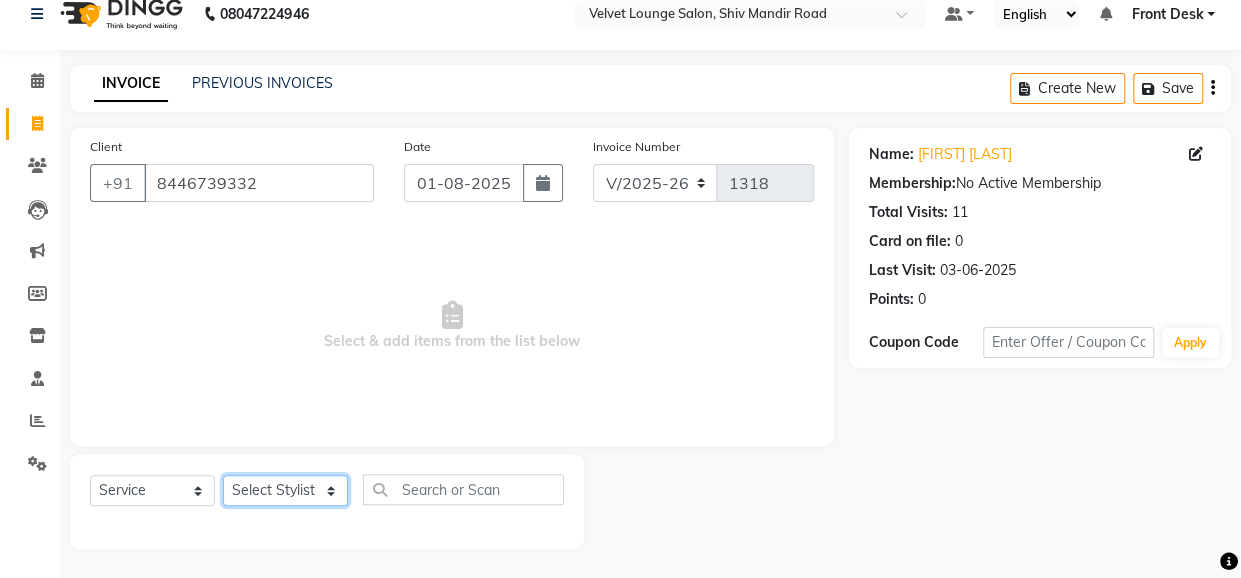 click on "Select Stylist [FIRST] [LAST] Arif ashish Front Desk Jaya jyoti madhu Manish MUSTAKIM pradnya Rohit SALMA SALMA shalu SHWETA vishal" 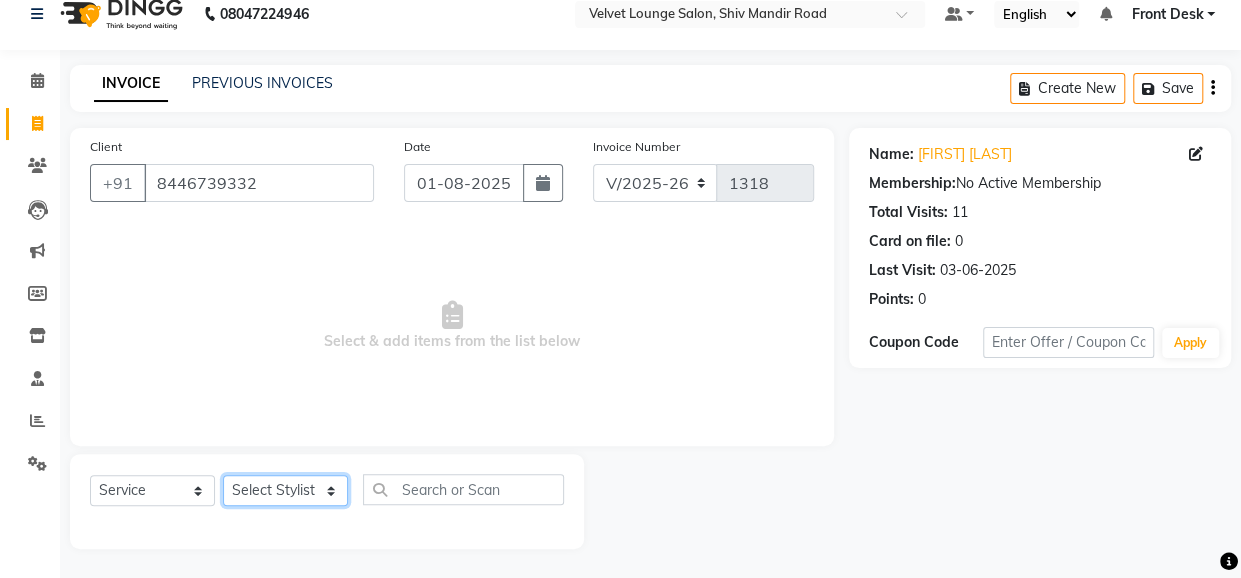 select on "42846" 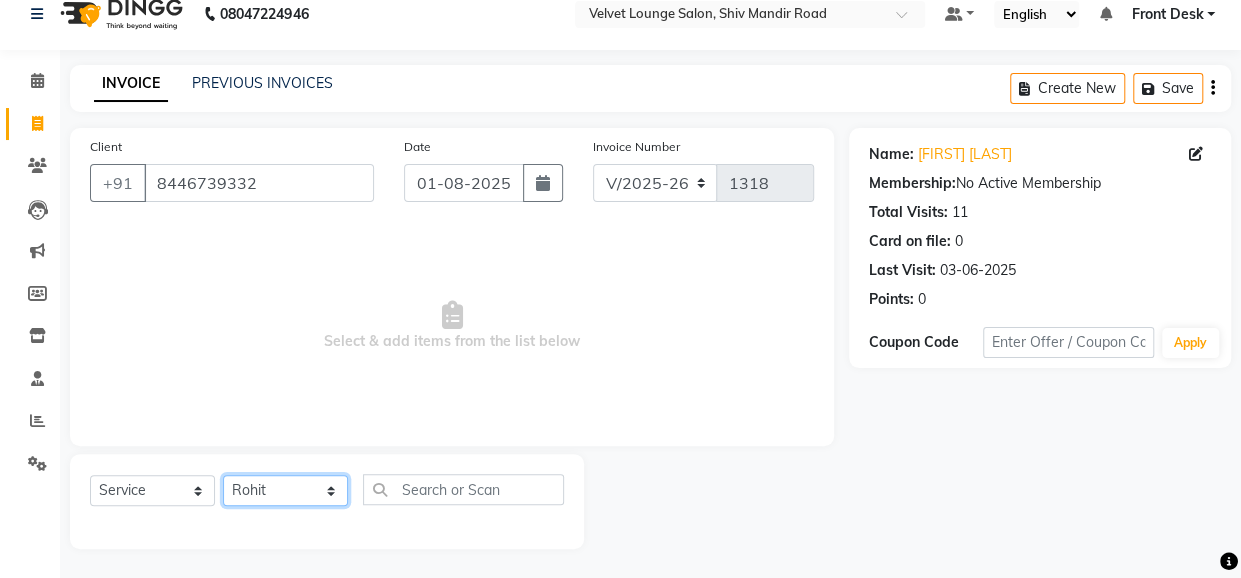 click on "Select Stylist [FIRST] [LAST] Arif ashish Front Desk Jaya jyoti madhu Manish MUSTAKIM pradnya Rohit SALMA SALMA shalu SHWETA vishal" 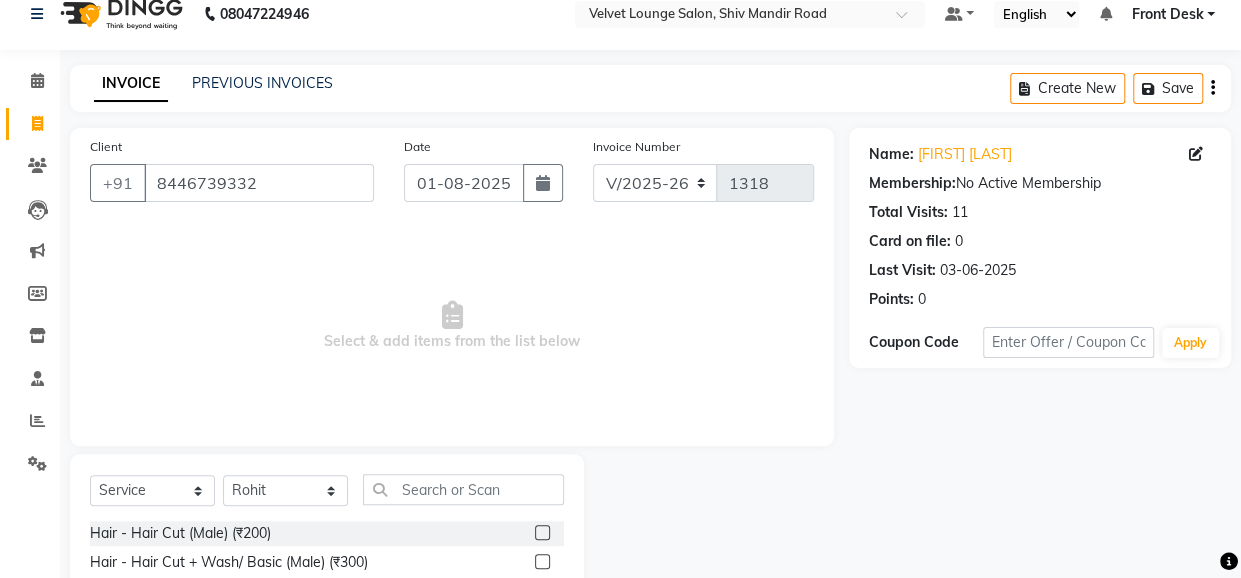 click 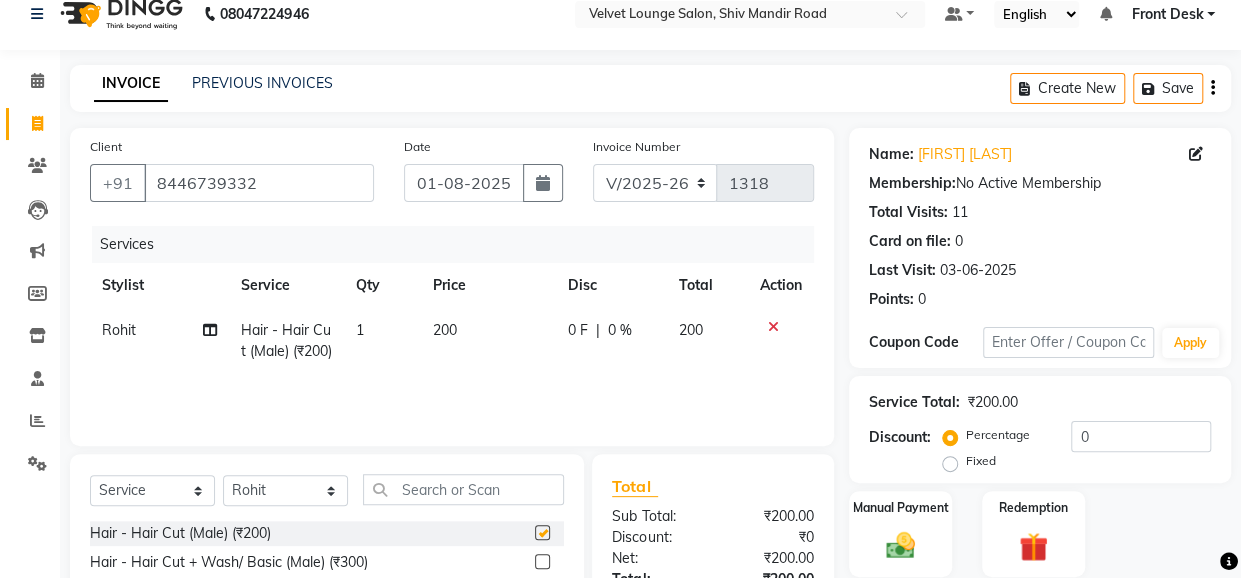 checkbox on "false" 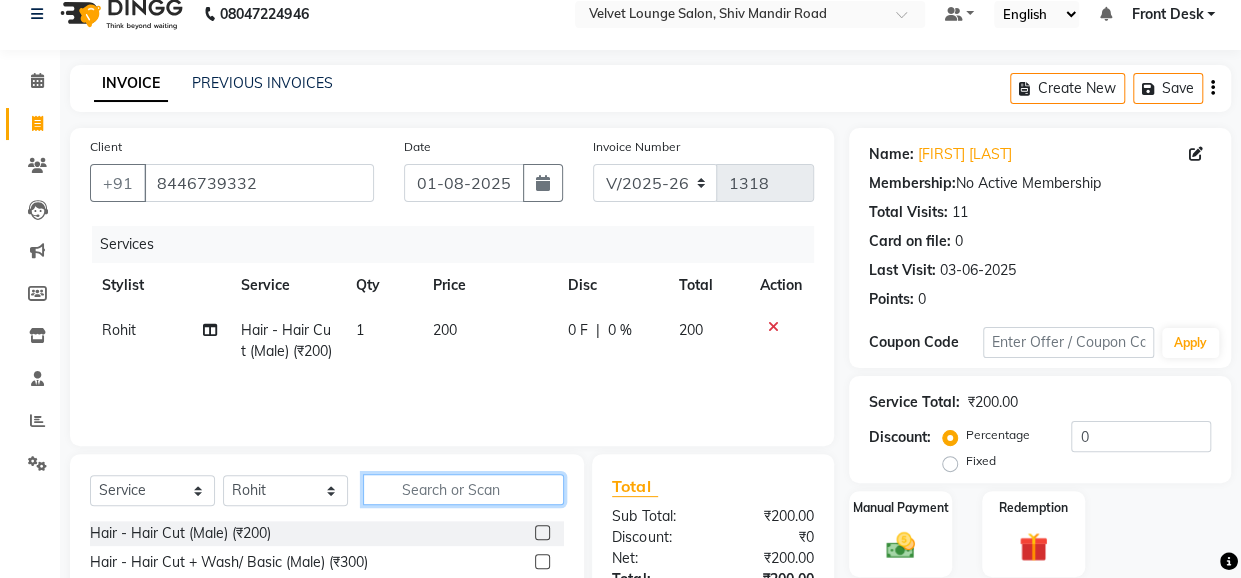 click 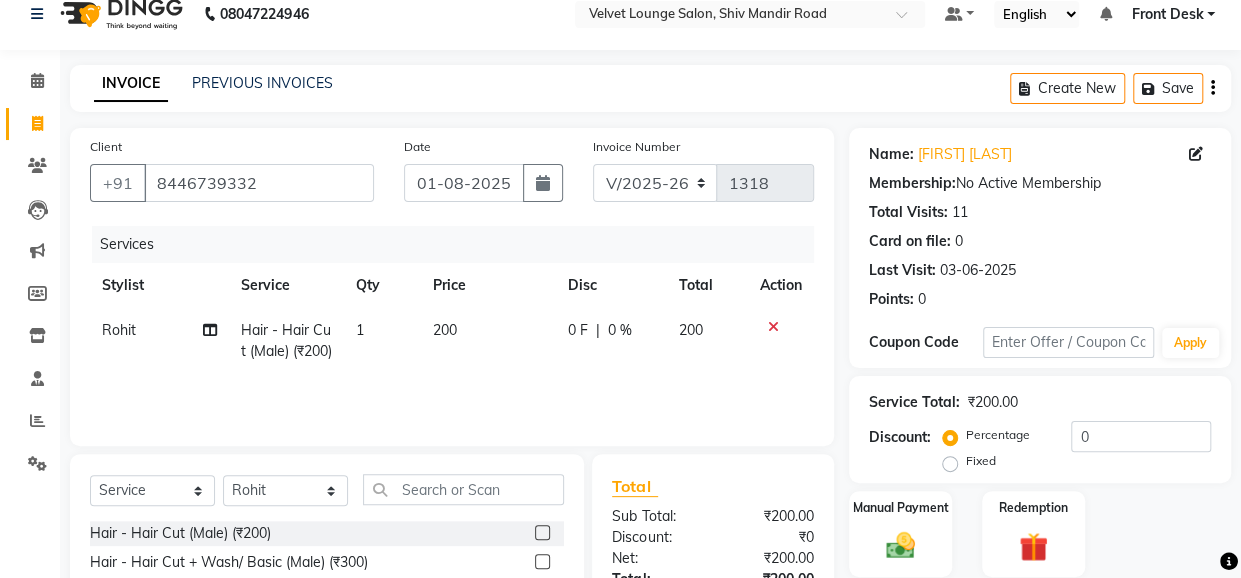 click 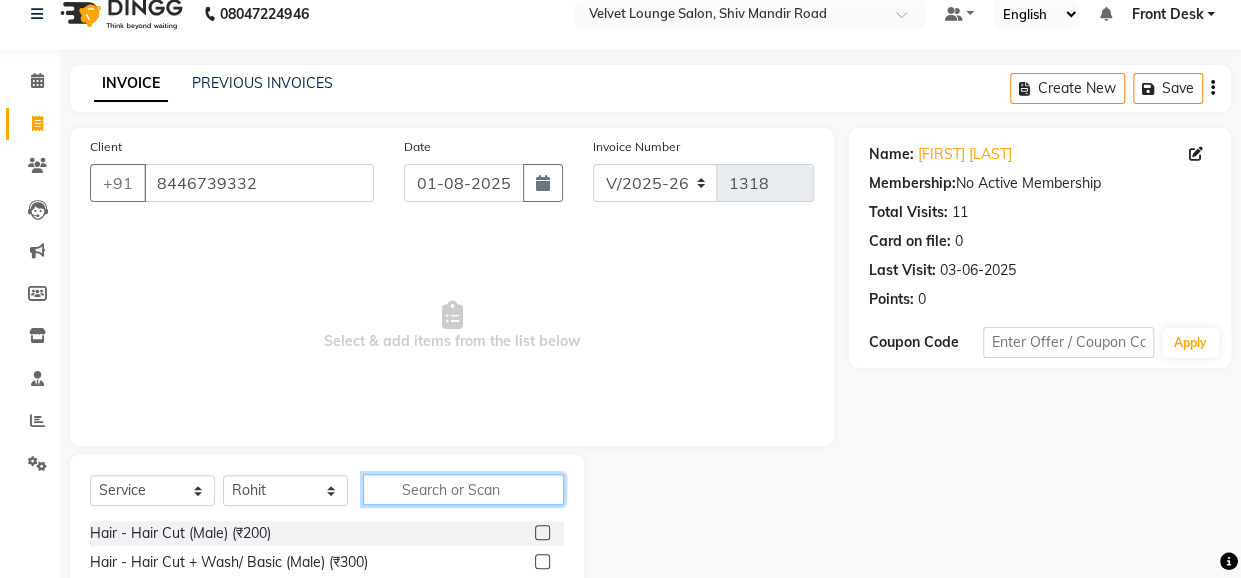 click 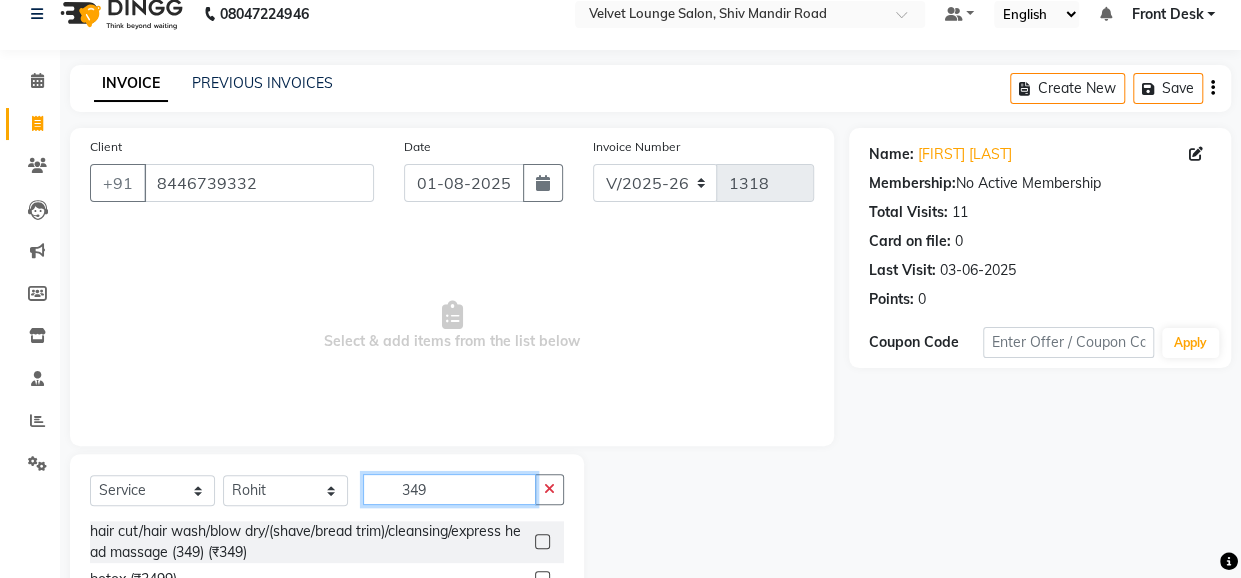 type on "349" 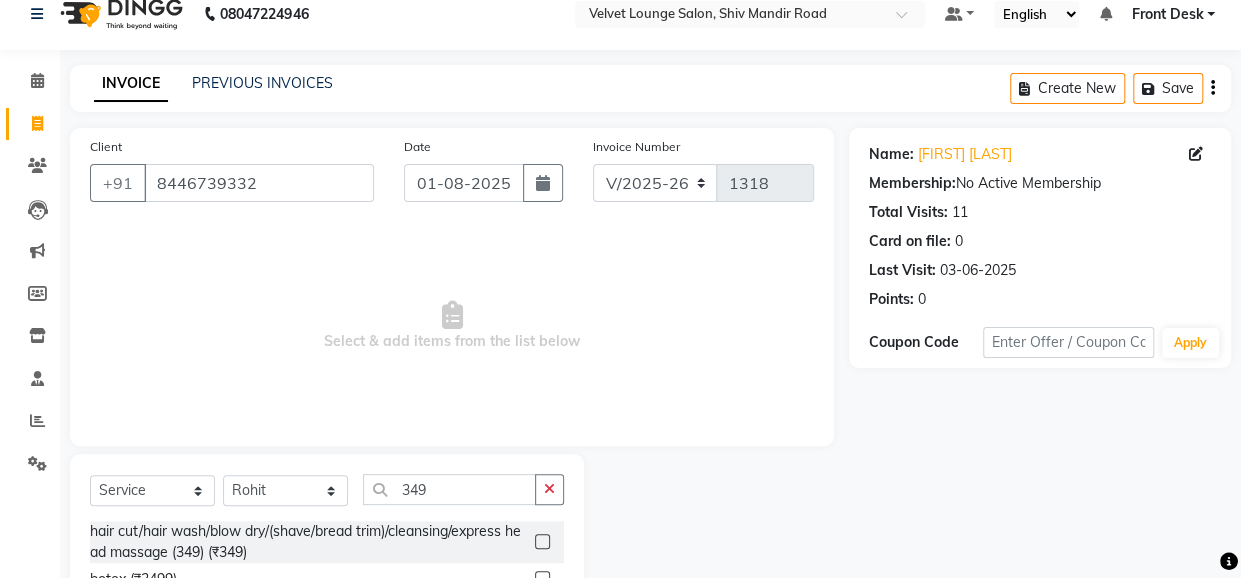 click 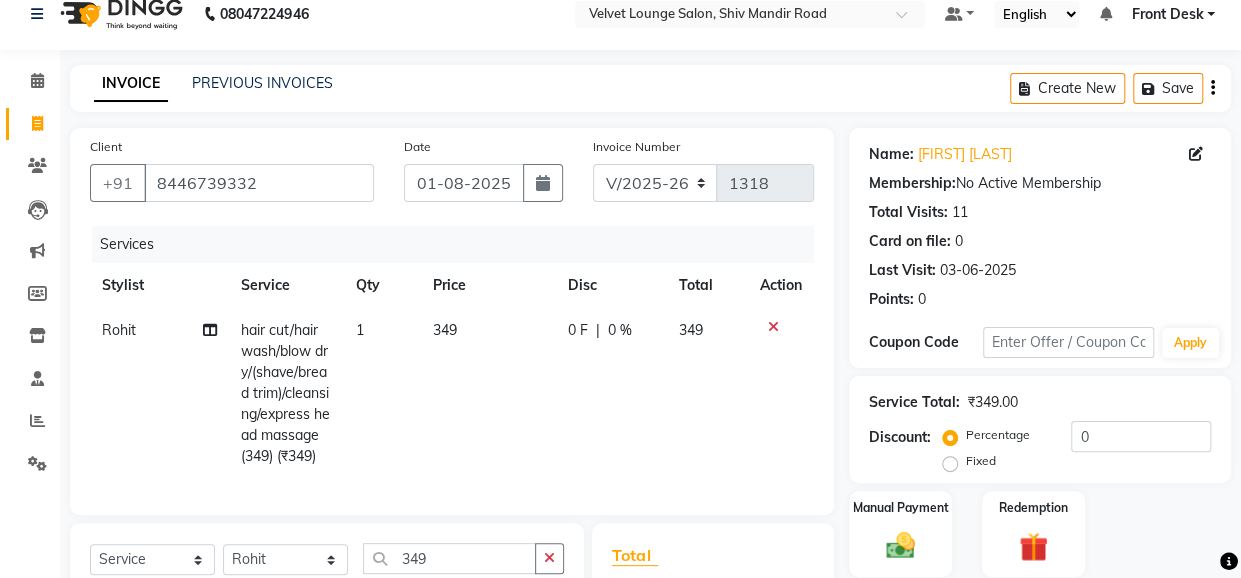 checkbox on "false" 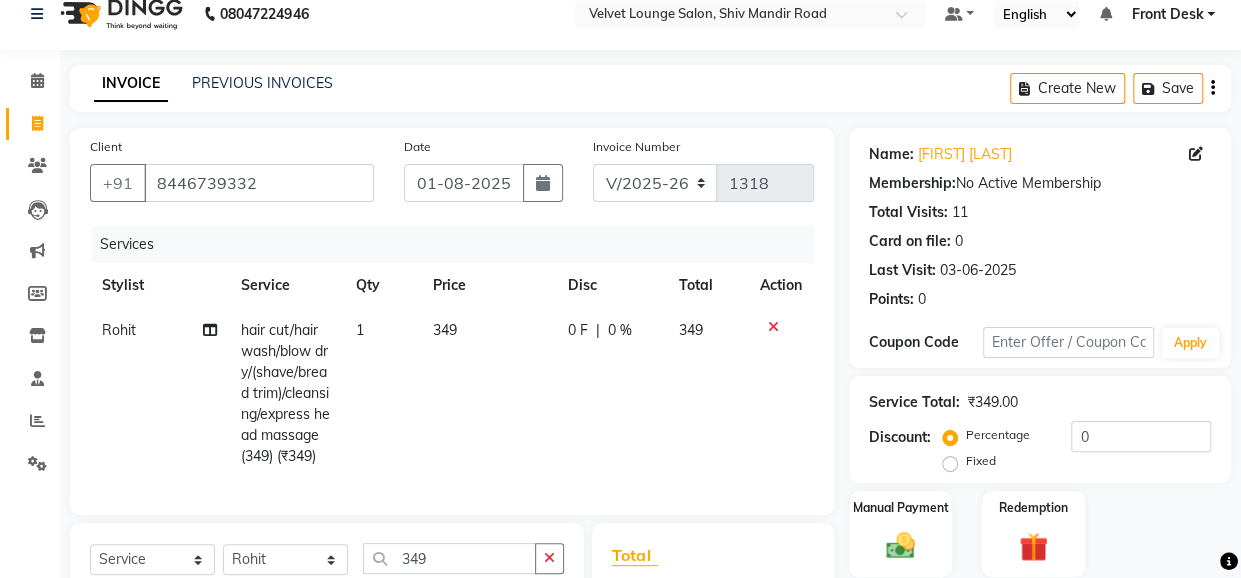 click 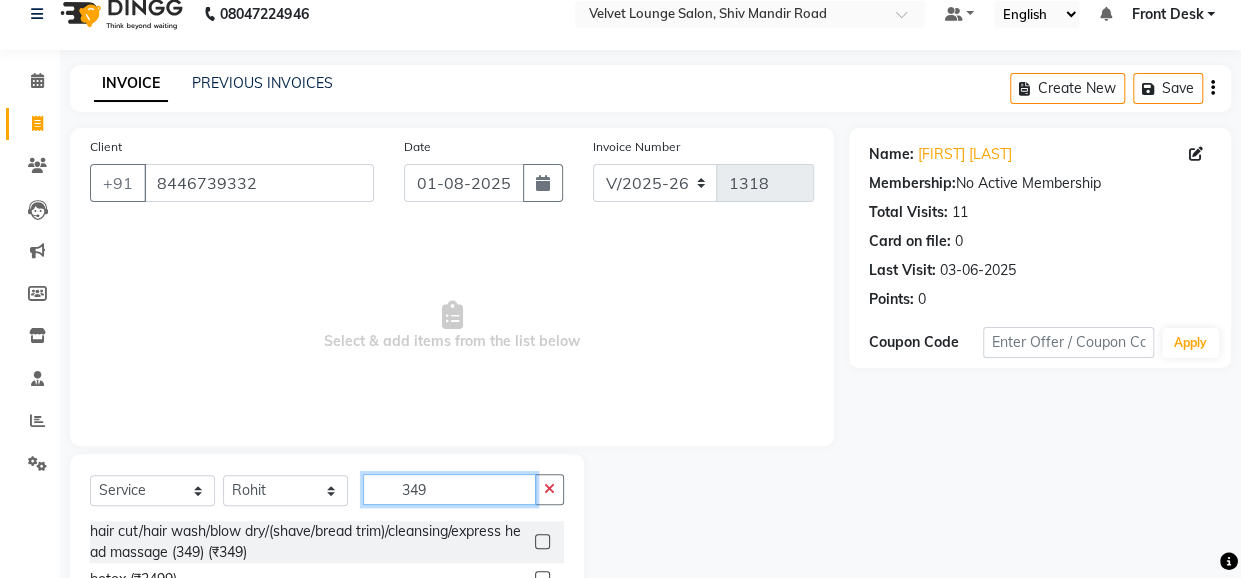 click on "349" 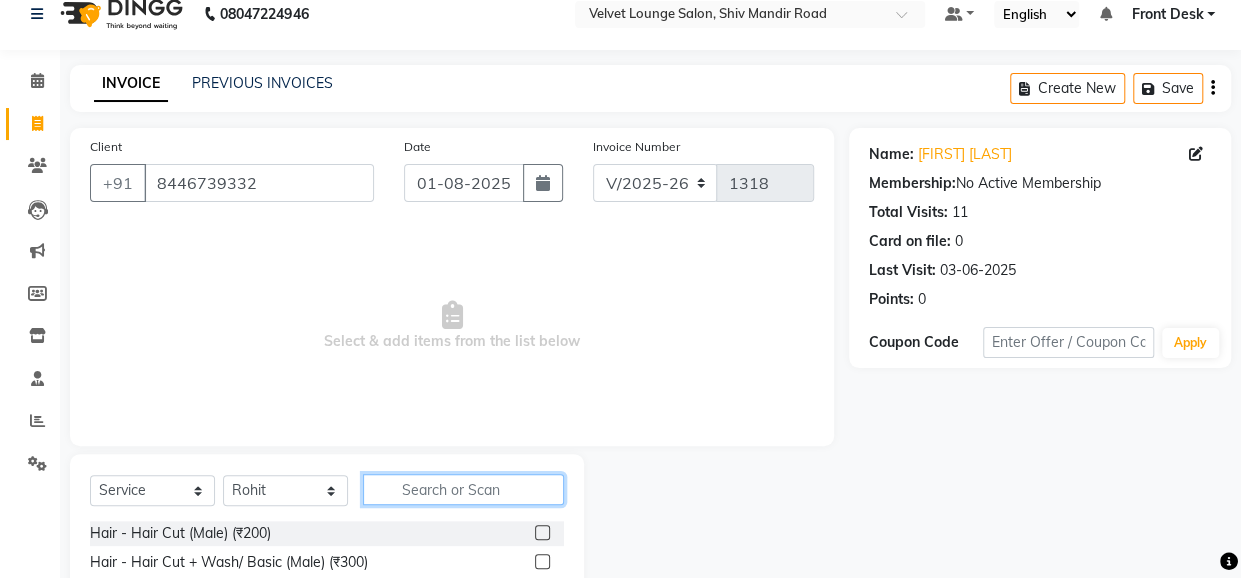 type 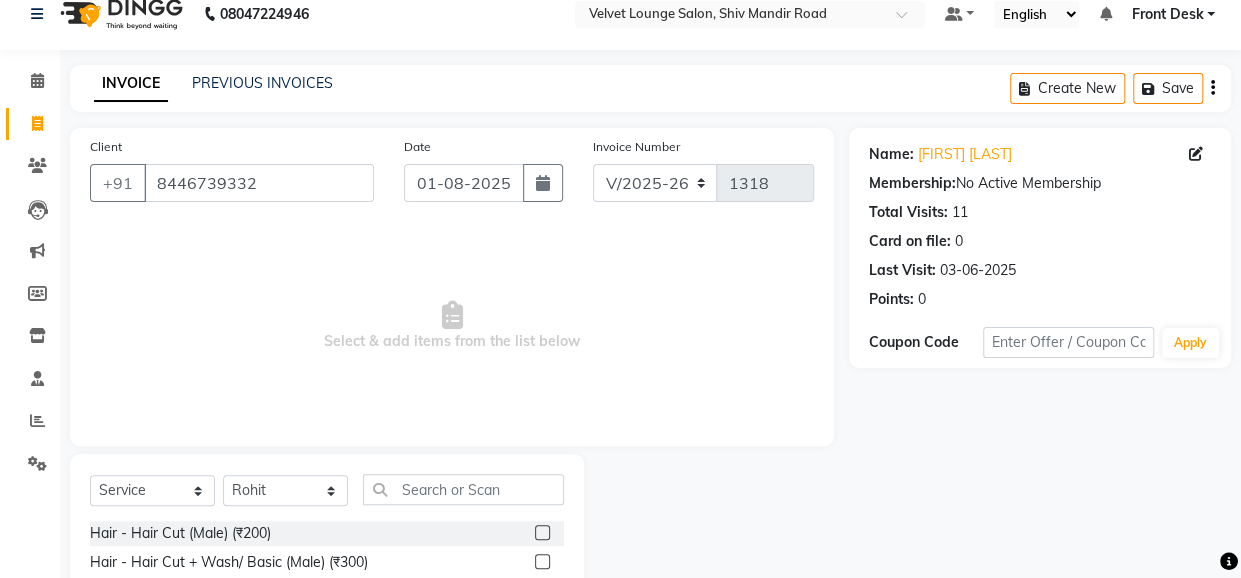 click 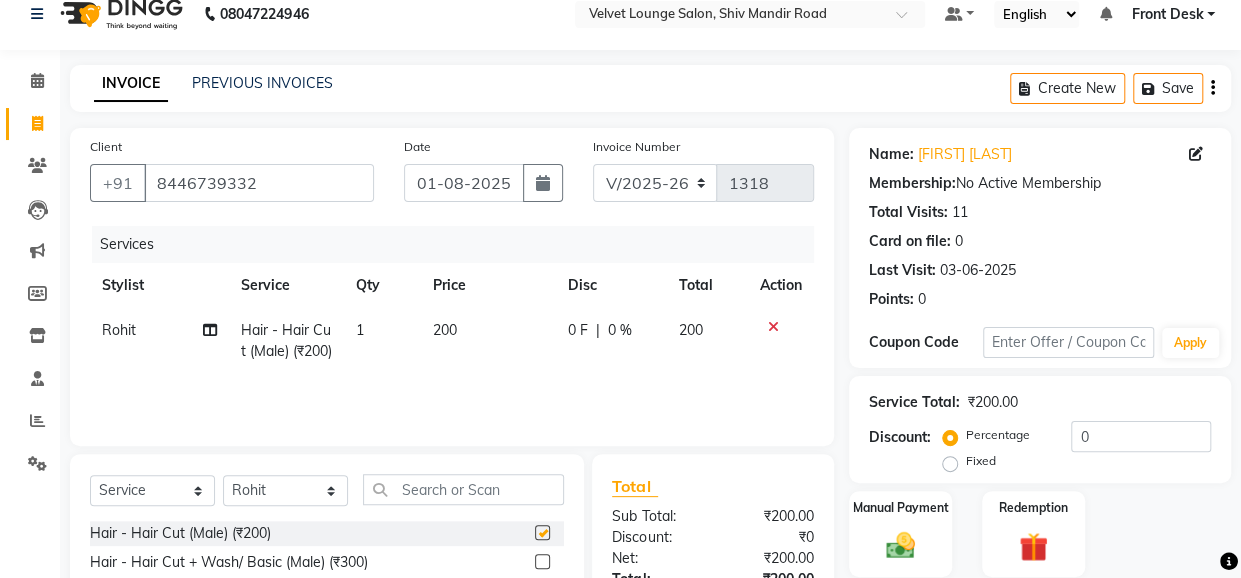 checkbox on "false" 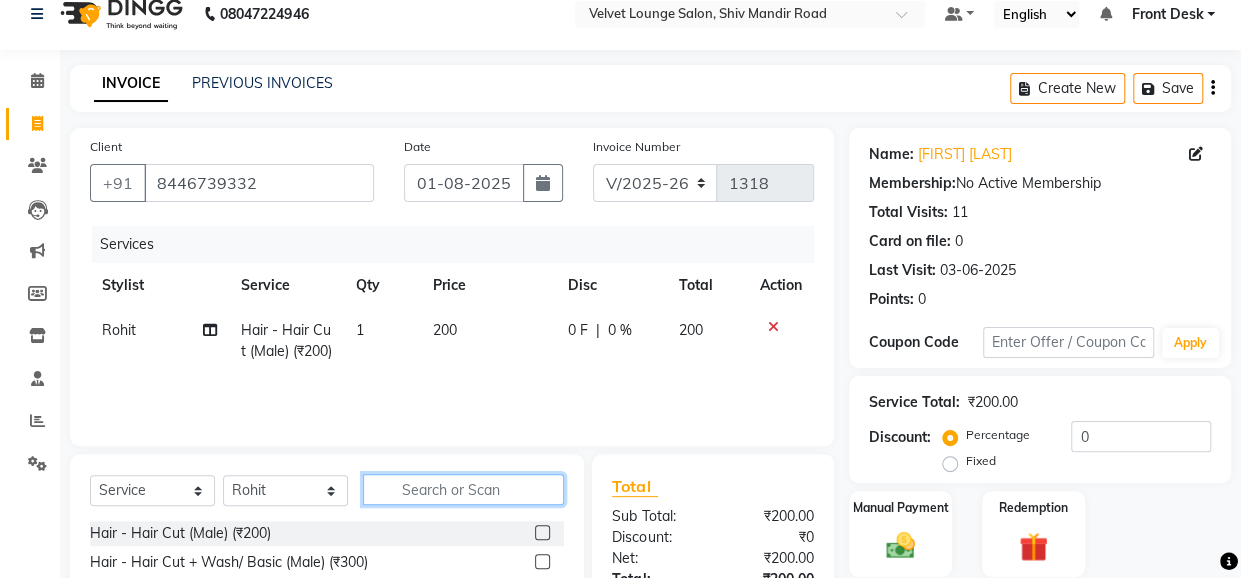 click 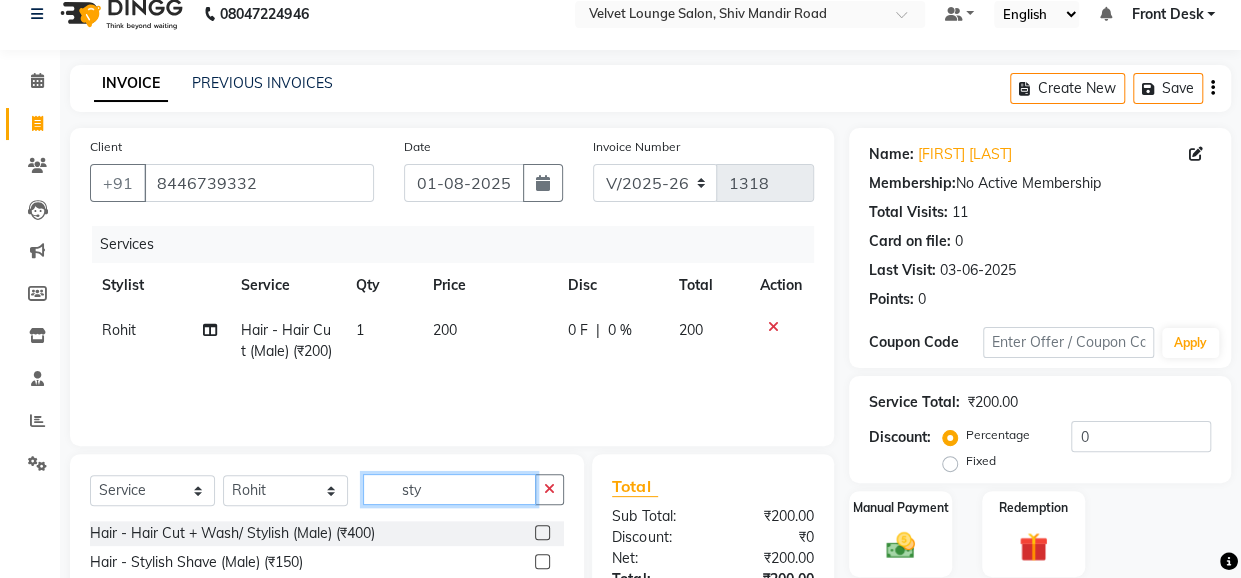 type on "sty" 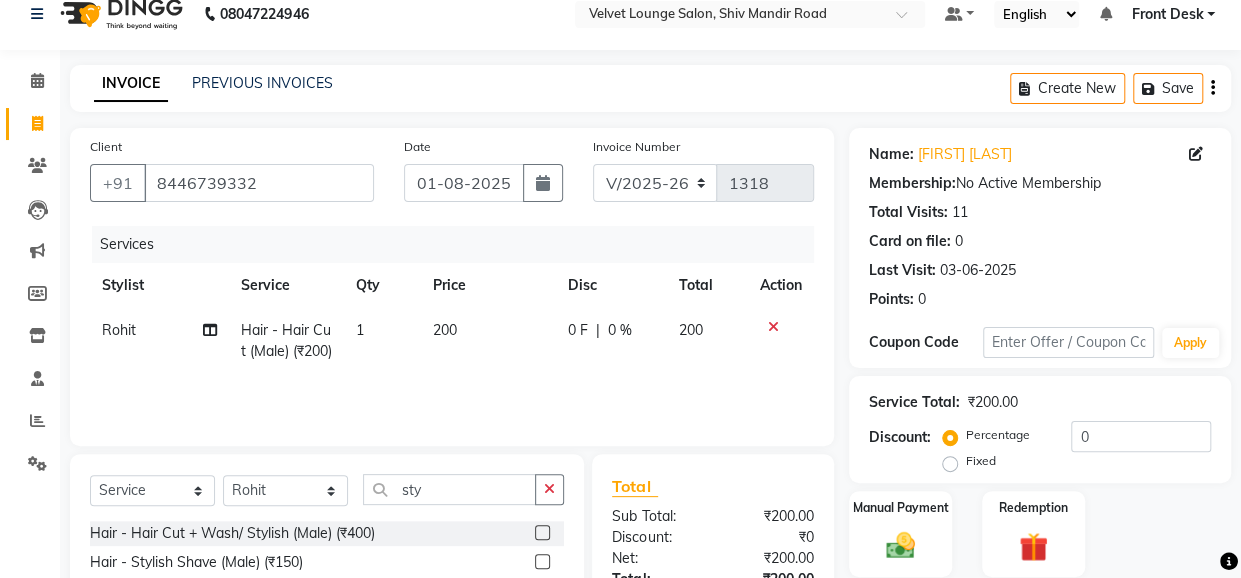 click on "0 F" 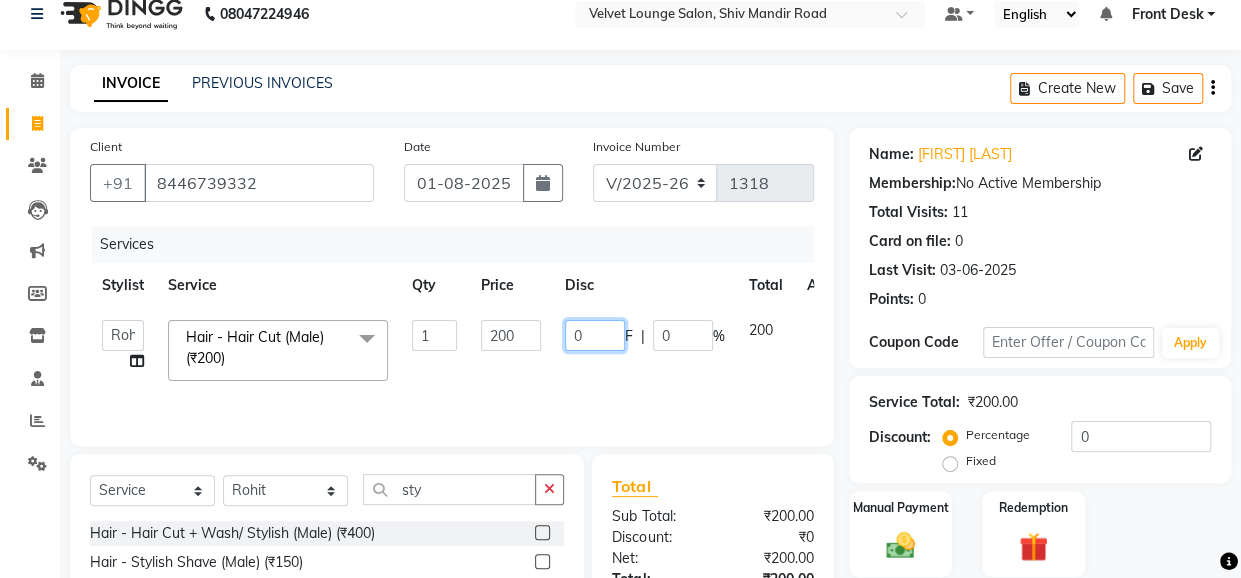 click on "0" 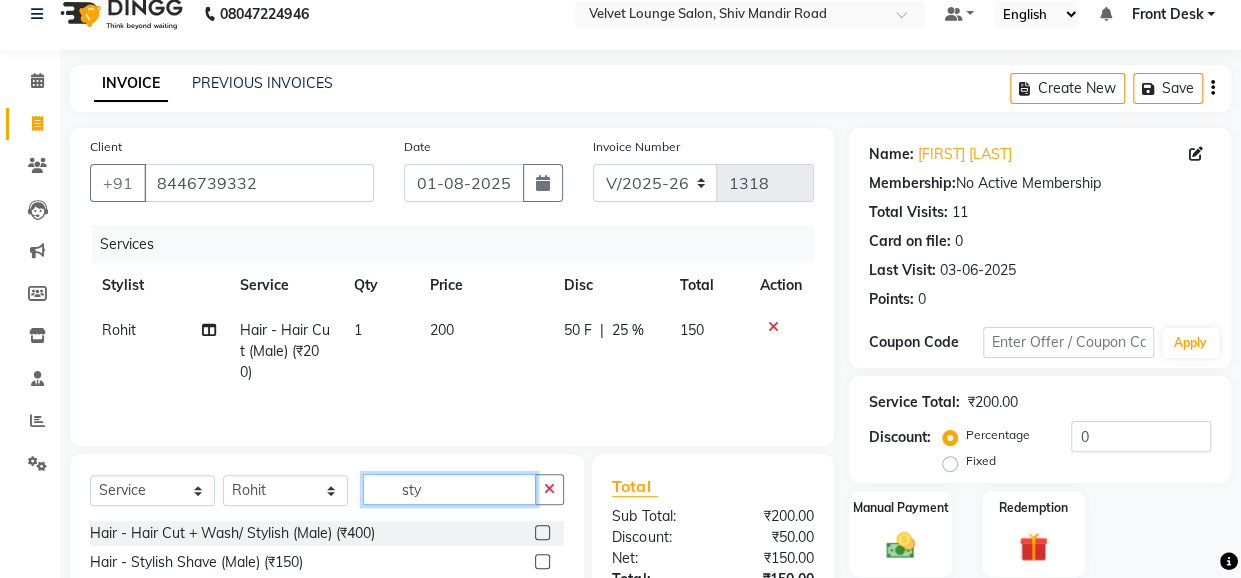 click on "sty" 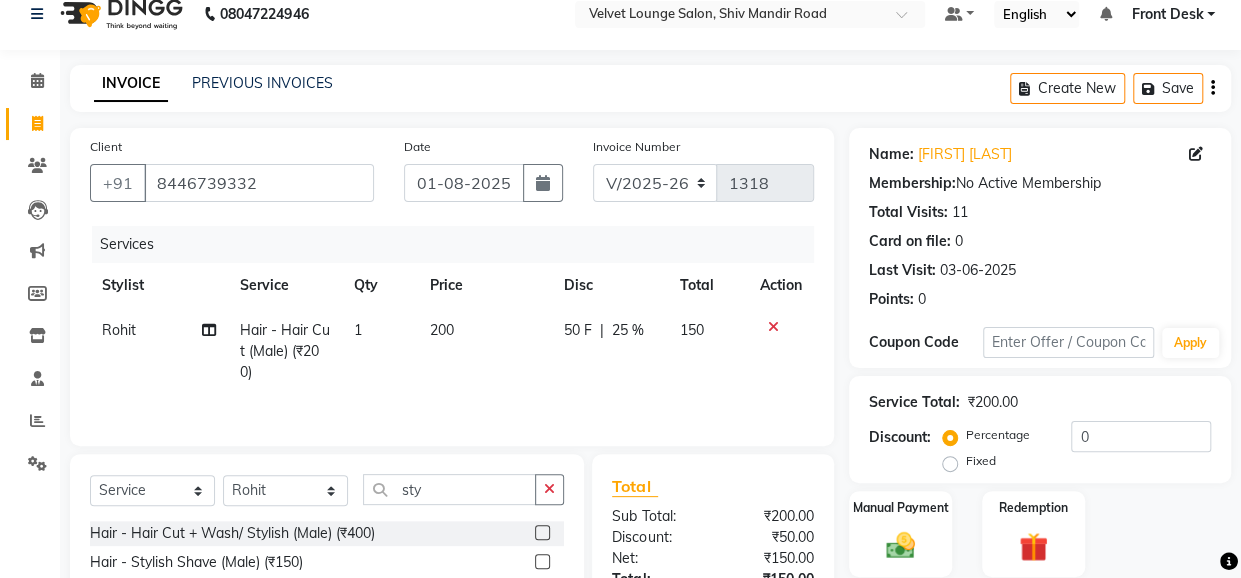 click 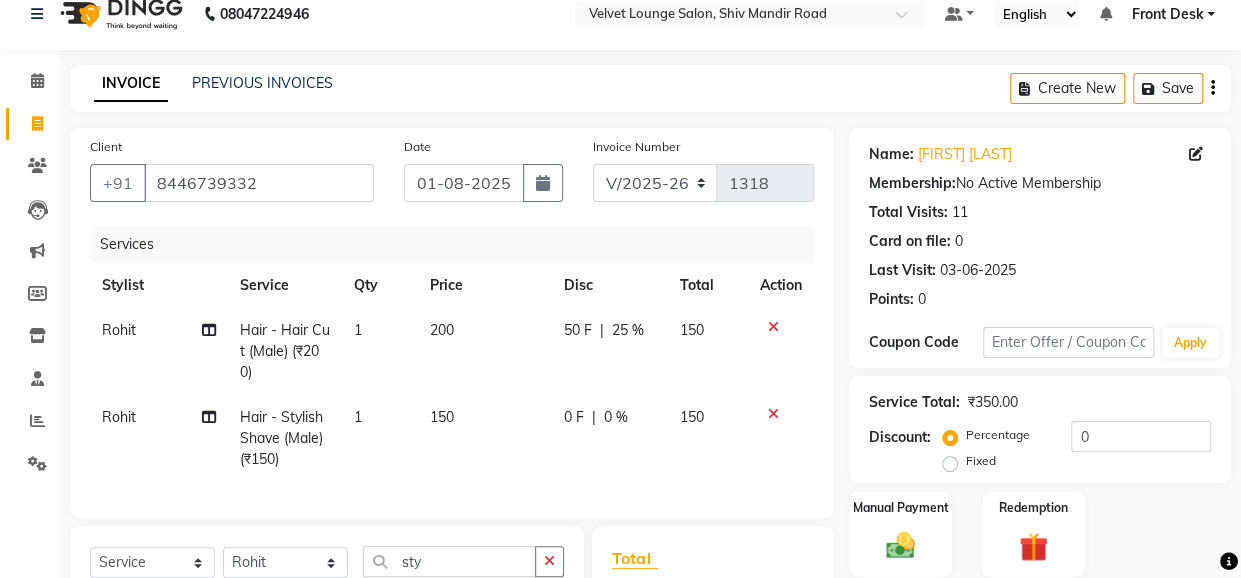 checkbox on "false" 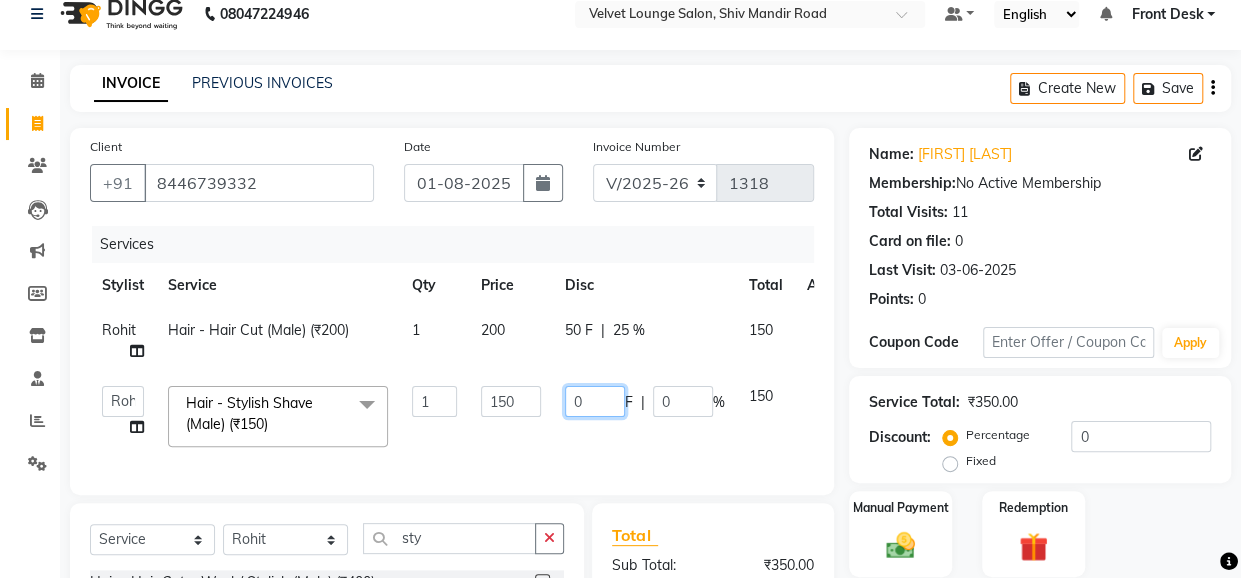 click on "0" 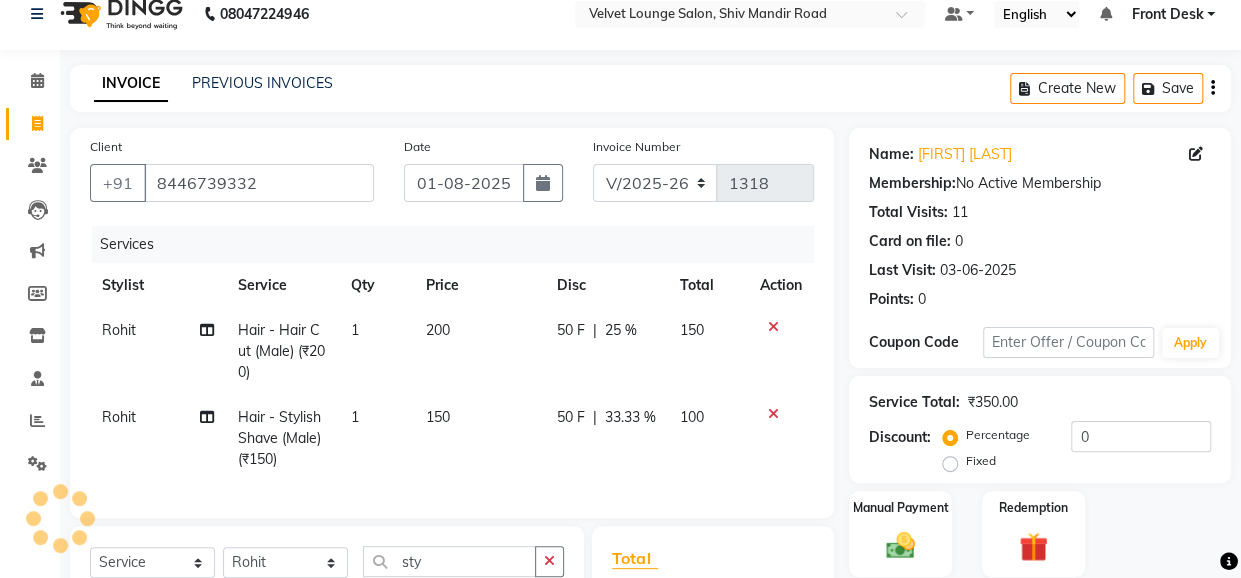 click on "Client +91 [PHONE] Date 01-08-2025 Invoice Number V/2025 V/2025-26 1318 Services Stylist Service Qty Price Disc Total Action Rohit Hair - Hair Cut (Male) (₹200) 1 200 50 F | 25 % 150 Rohit Hair - Stylish Shave (Male) (₹150) 1 150 50 F | 33.33 % 100" 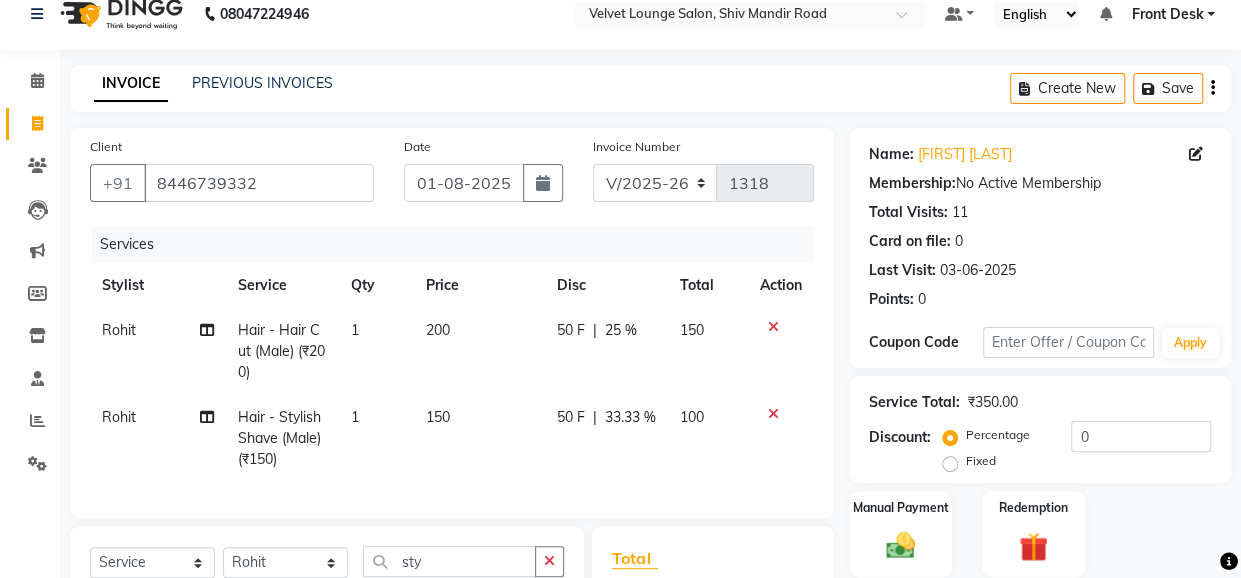 scroll, scrollTop: 266, scrollLeft: 0, axis: vertical 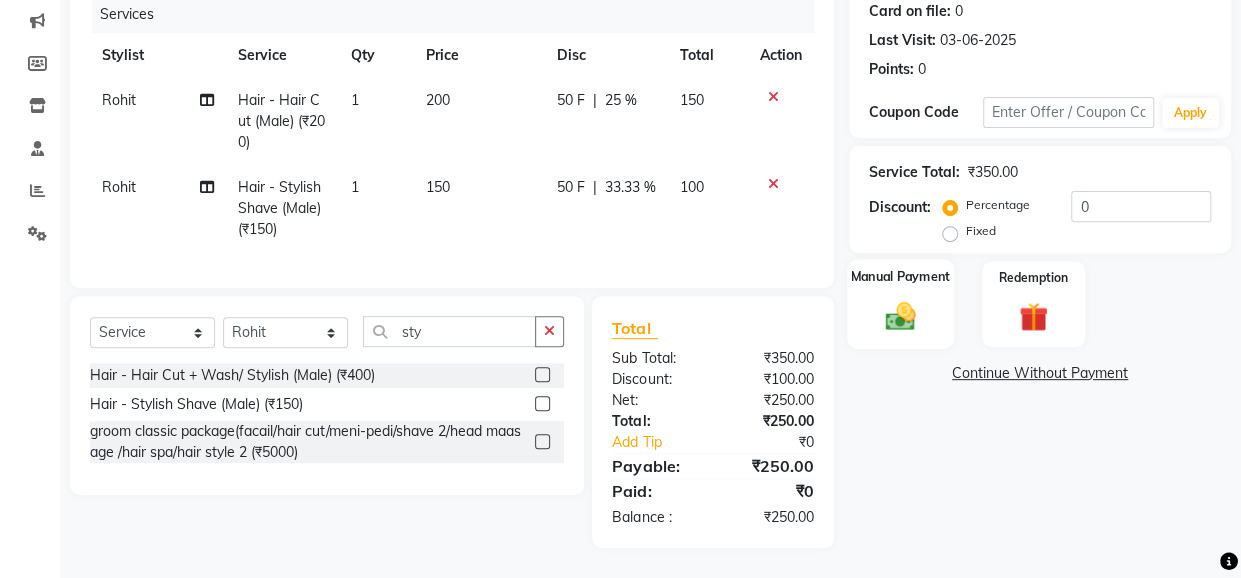click on "Manual Payment" 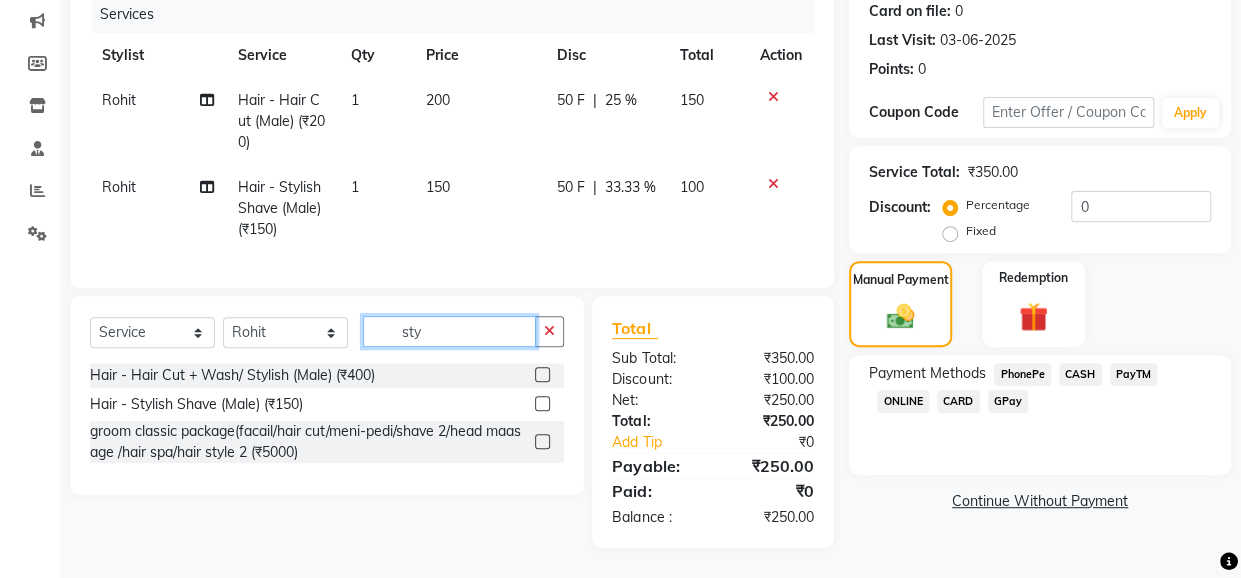 click on "sty" 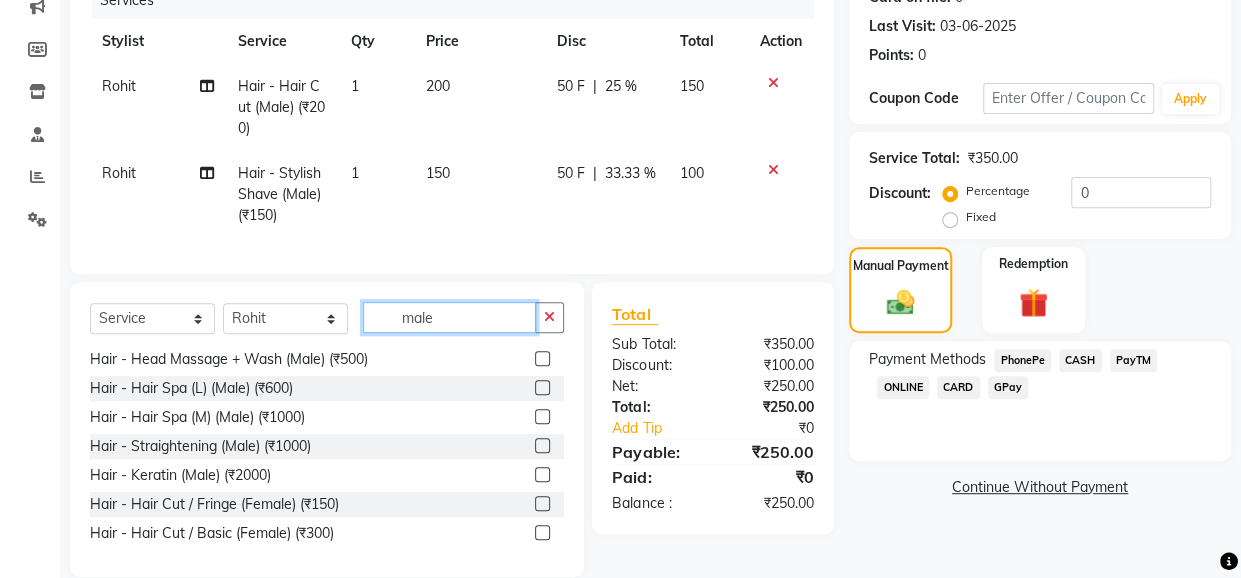 scroll, scrollTop: 280, scrollLeft: 0, axis: vertical 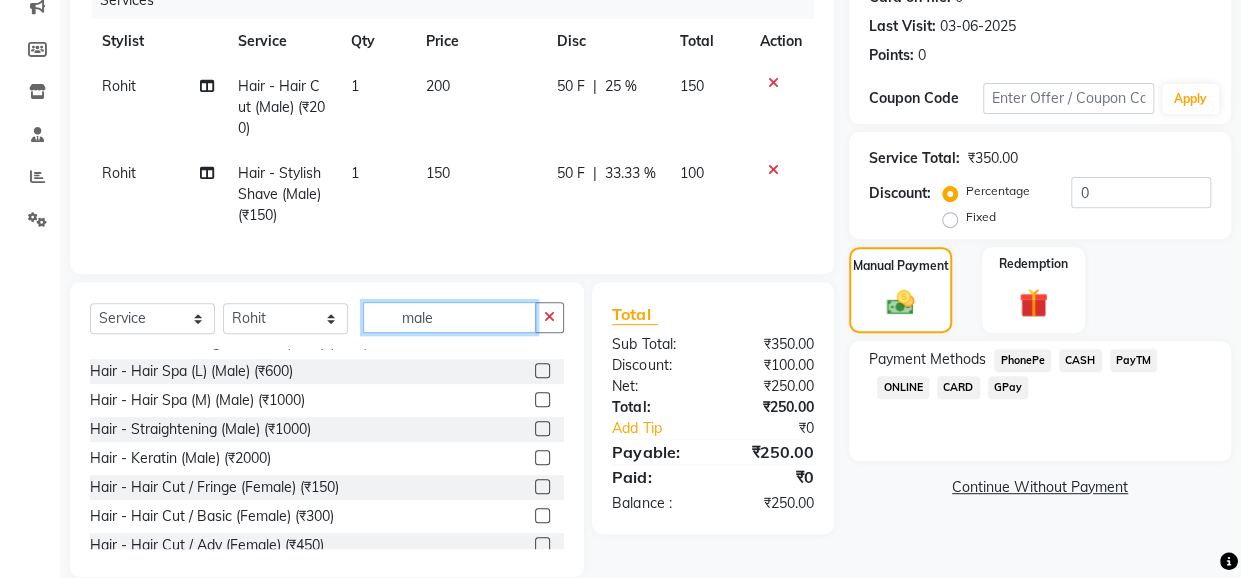 click on "male" 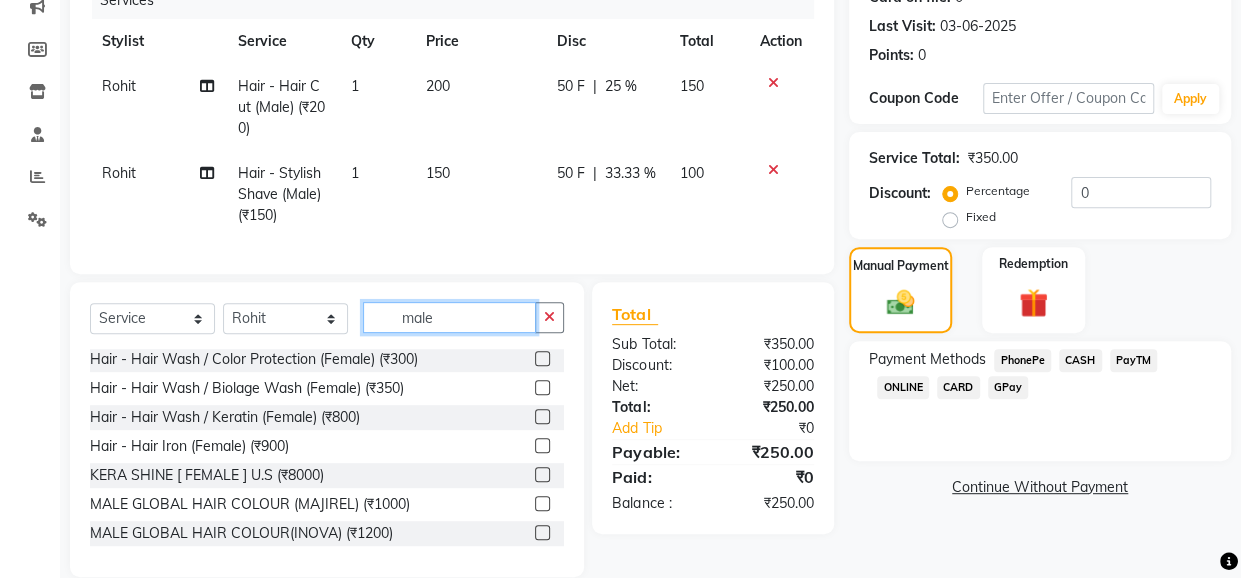 scroll, scrollTop: 873, scrollLeft: 0, axis: vertical 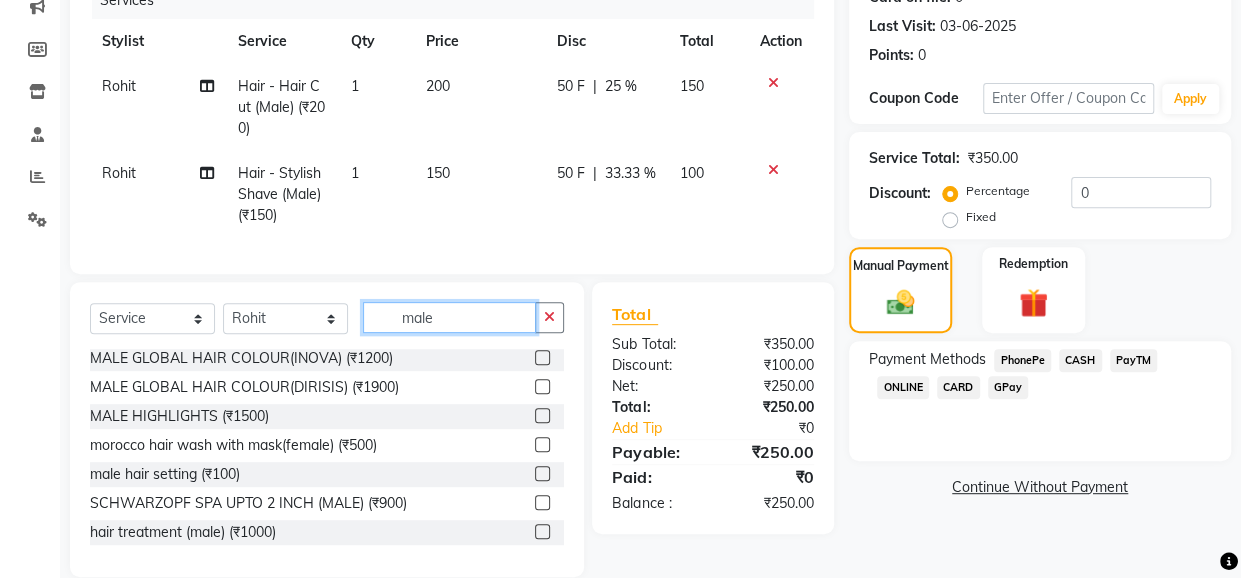 click on "male" 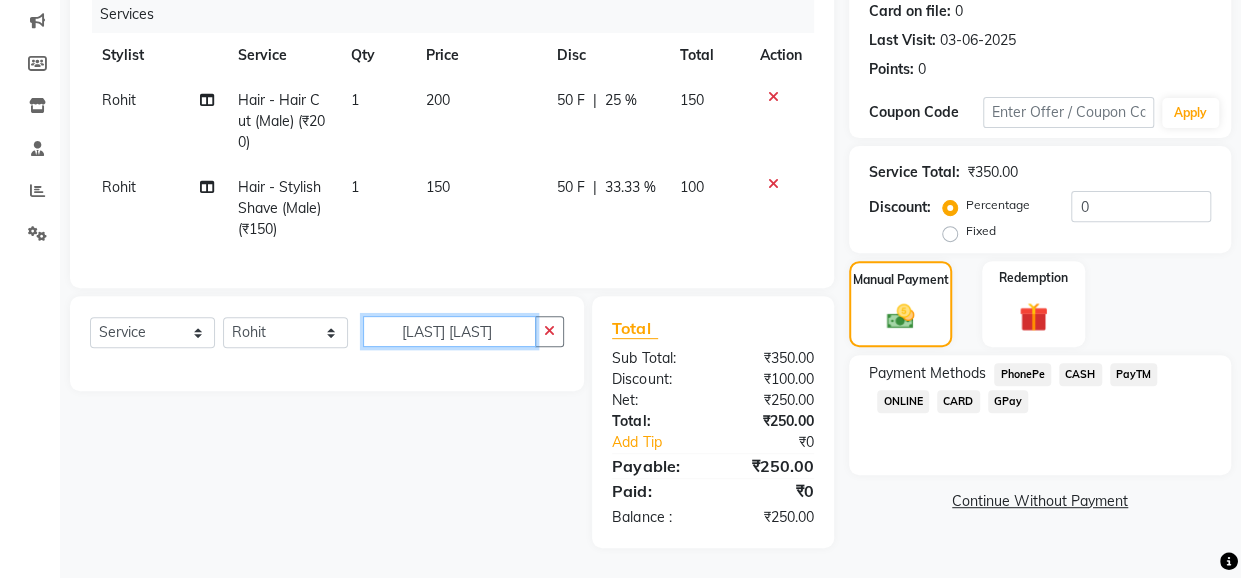 scroll, scrollTop: 0, scrollLeft: 0, axis: both 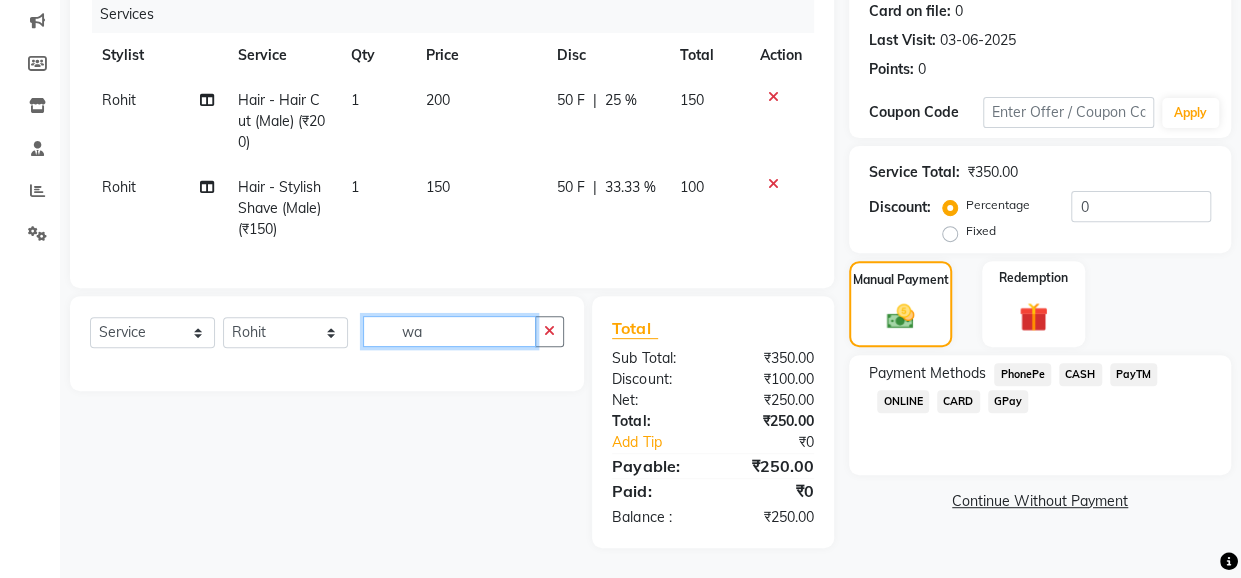 type on "w" 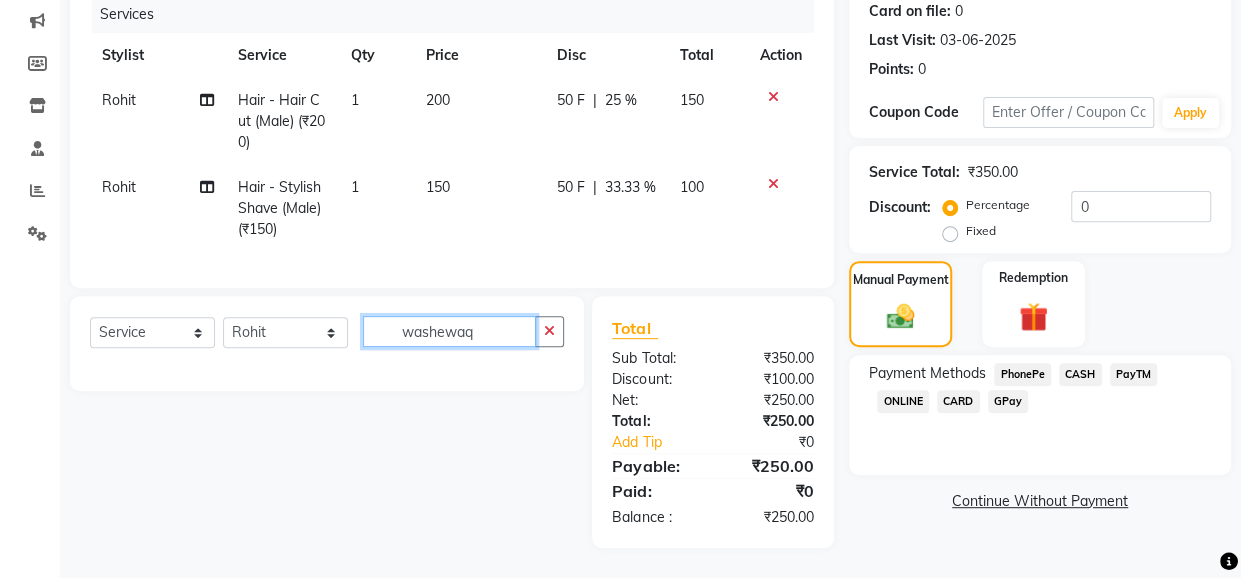 type on "washewaq" 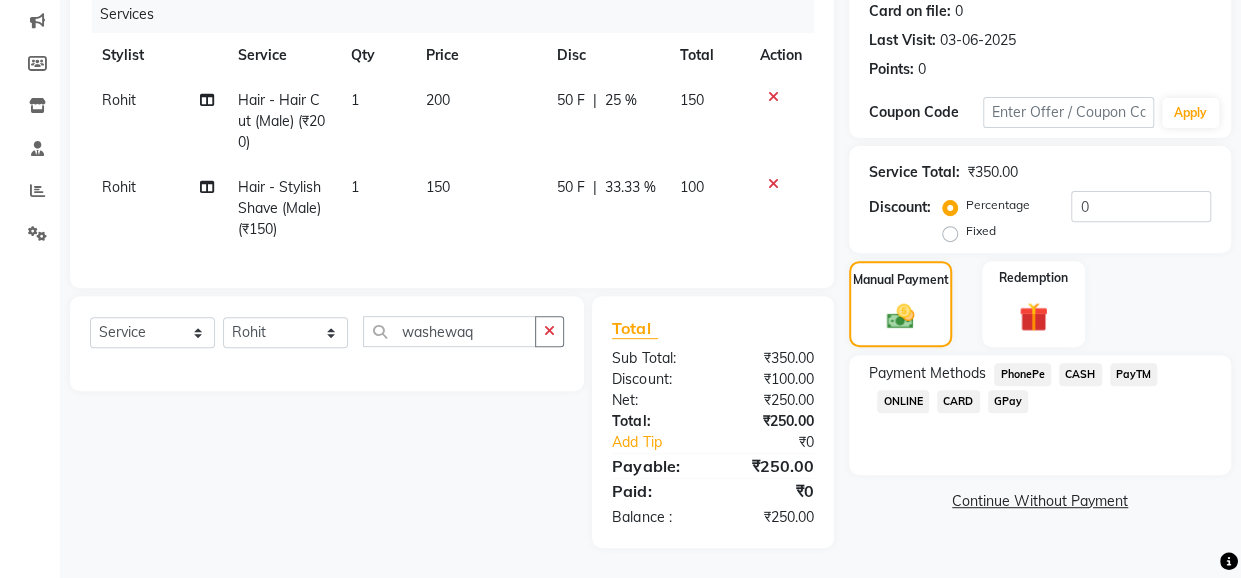 type 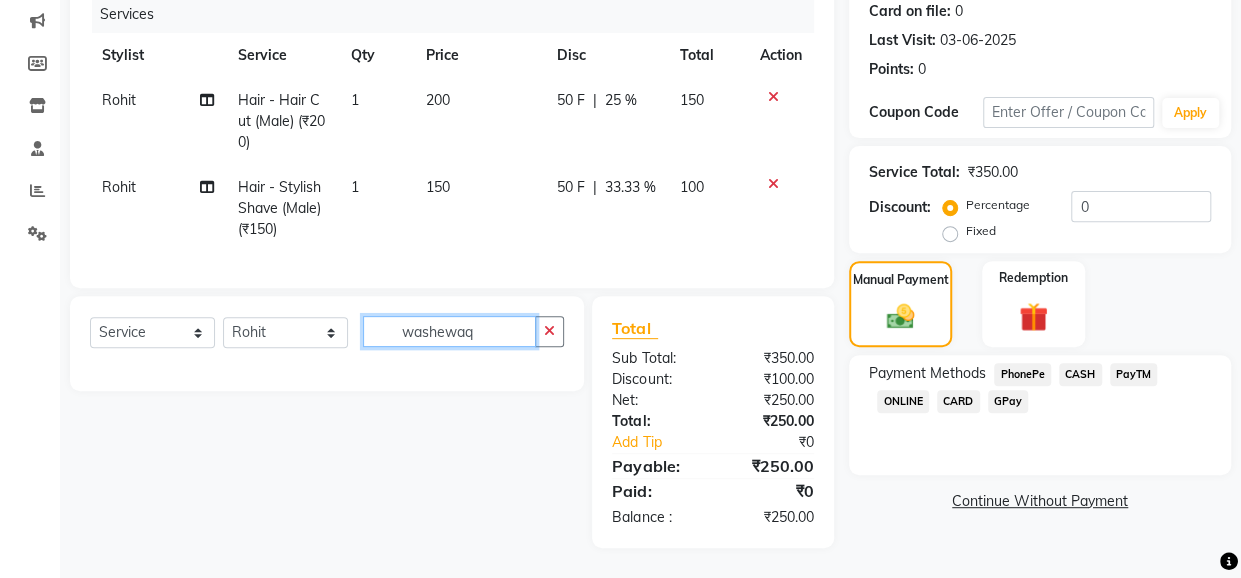 click on "washewaq" 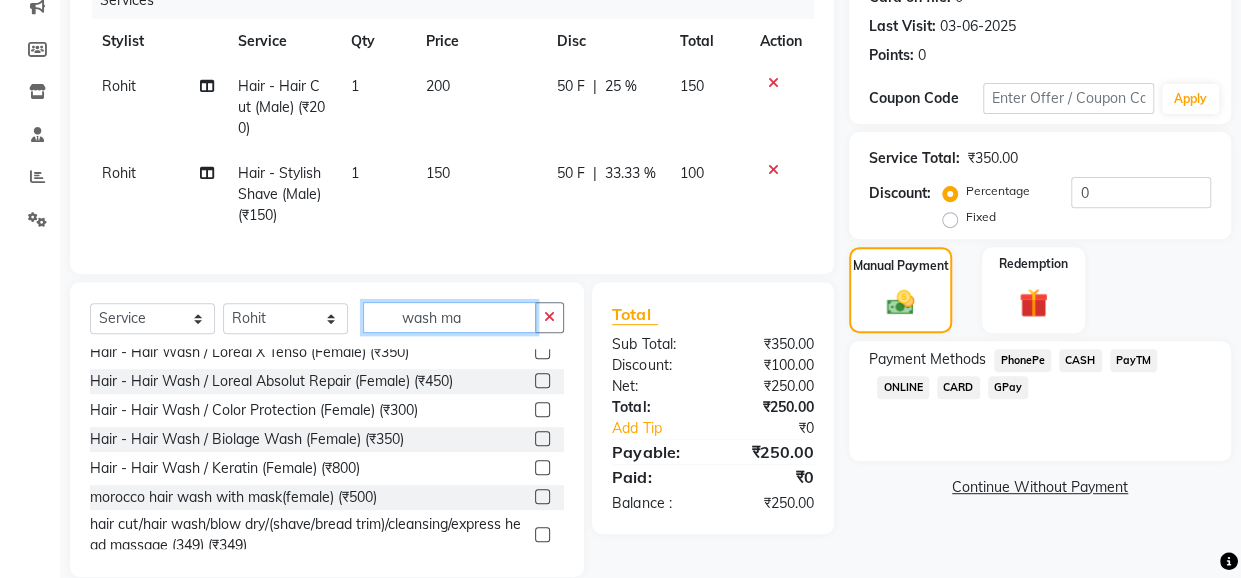 scroll, scrollTop: 0, scrollLeft: 0, axis: both 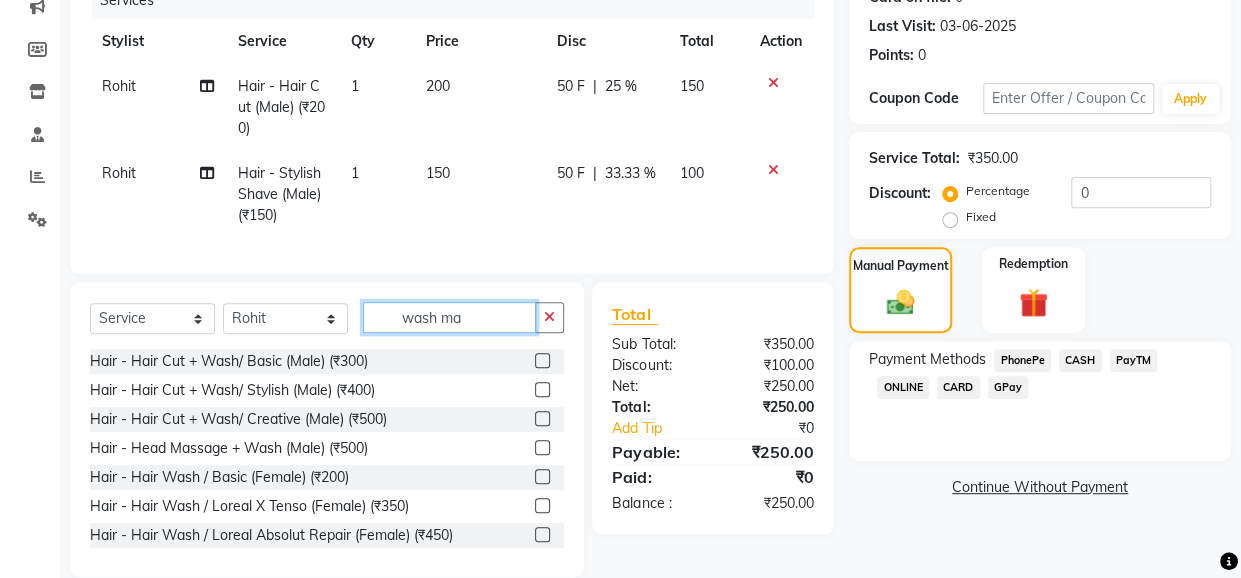 click on "wash ma" 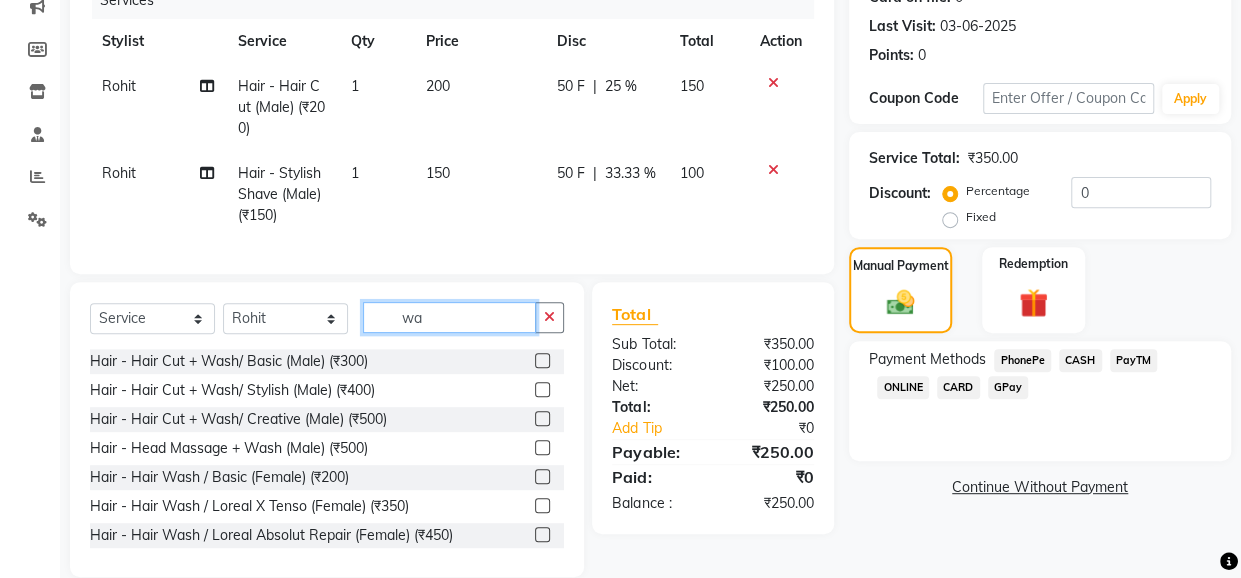 type on "w" 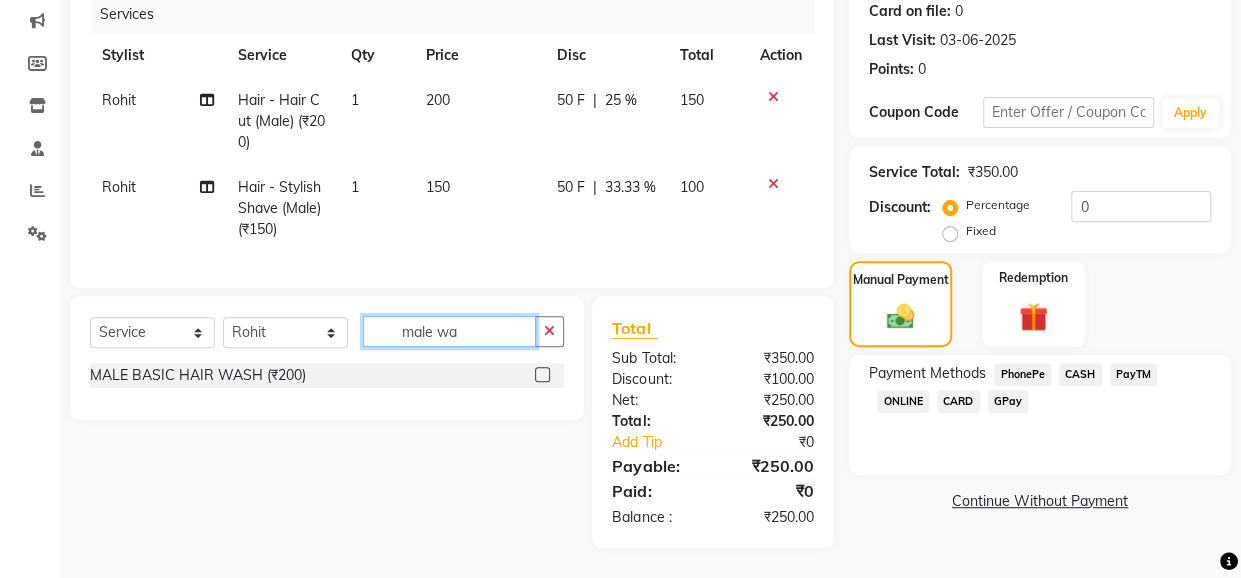 type on "male wa" 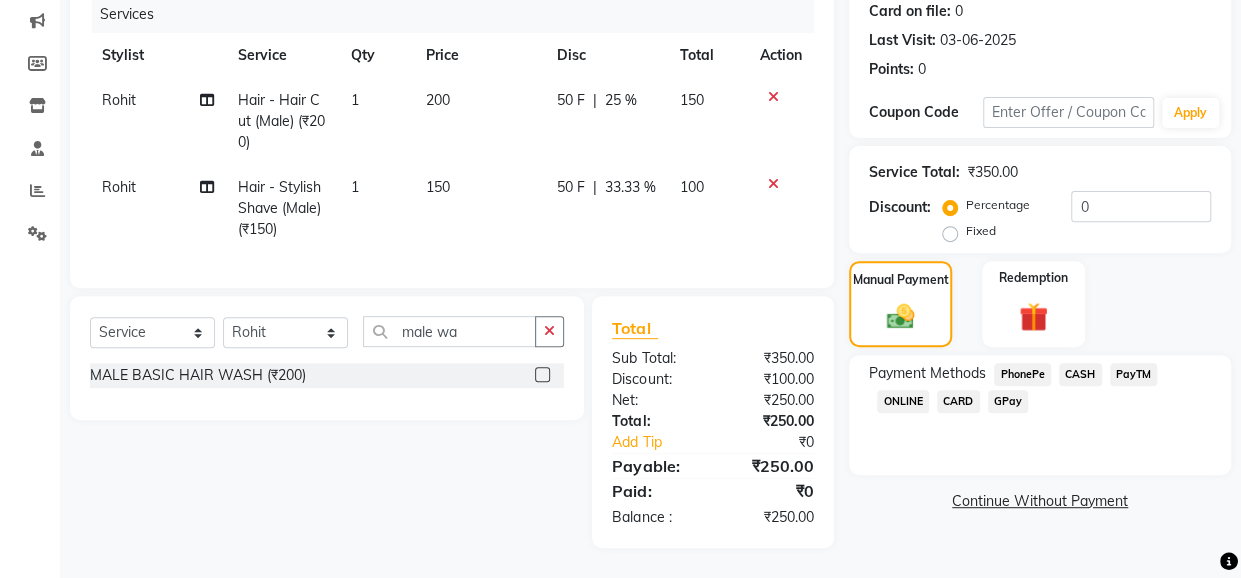 click 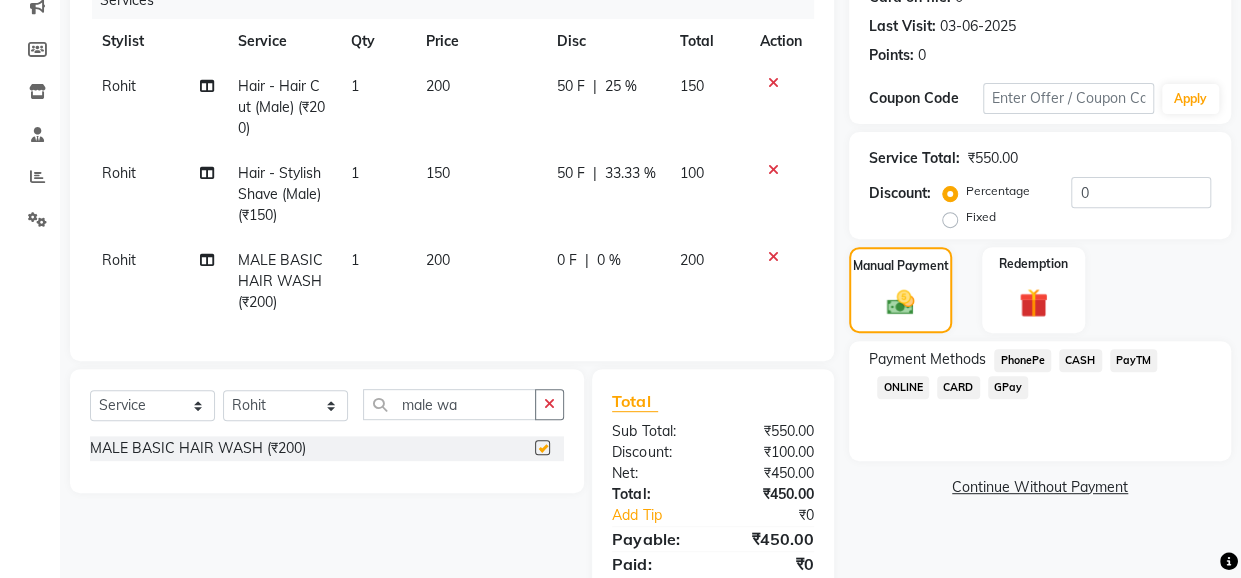 checkbox on "false" 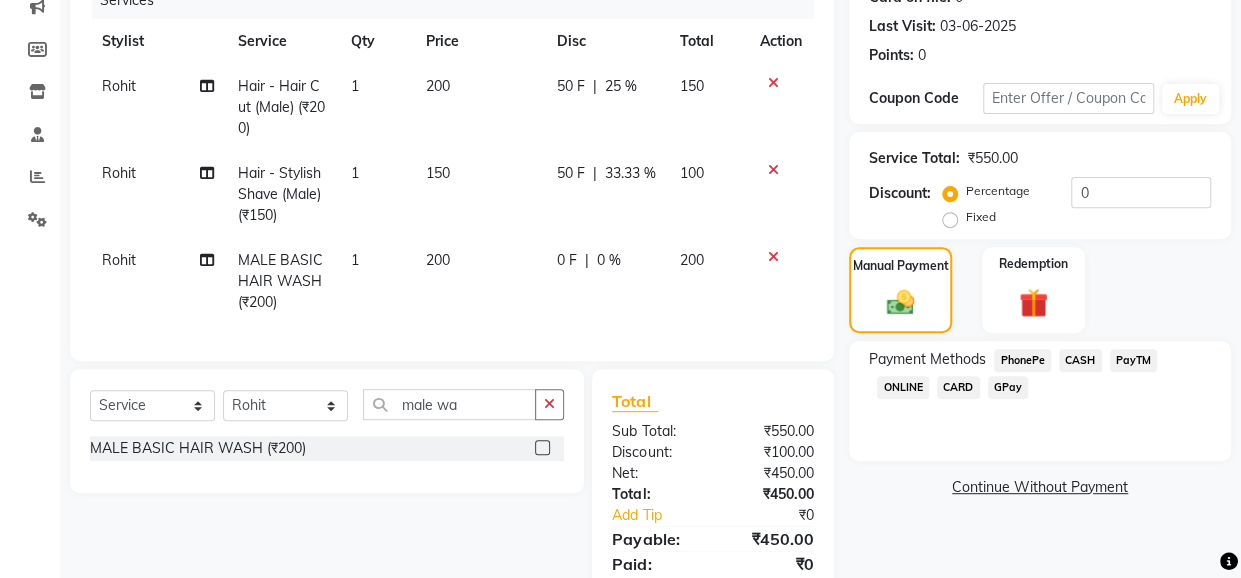 click on "0 F | 0 %" 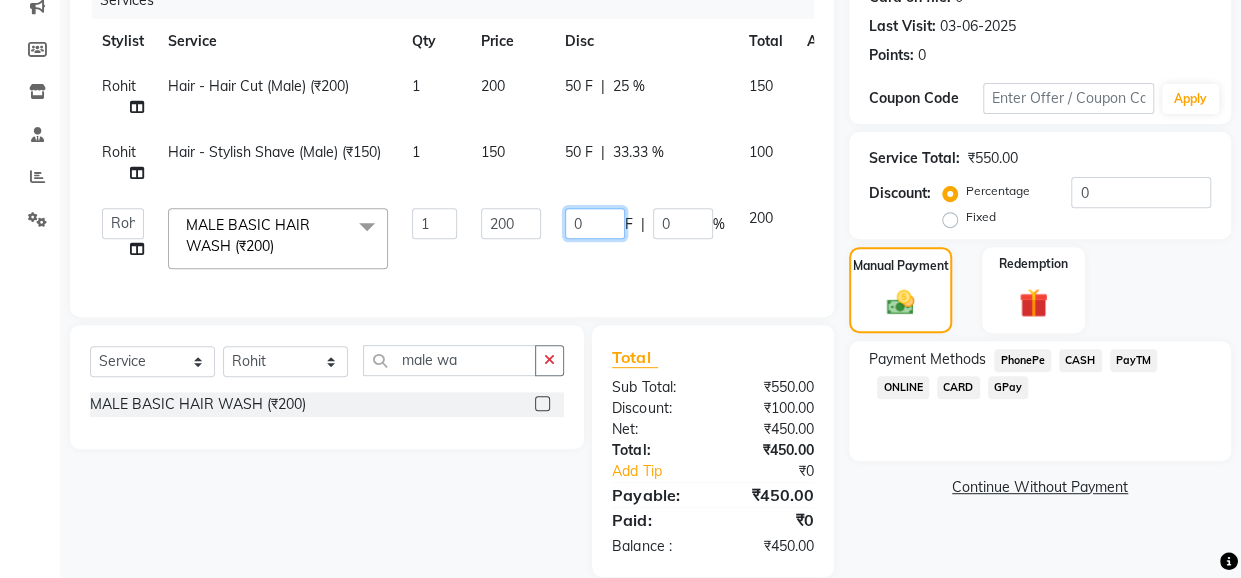 click on "0" 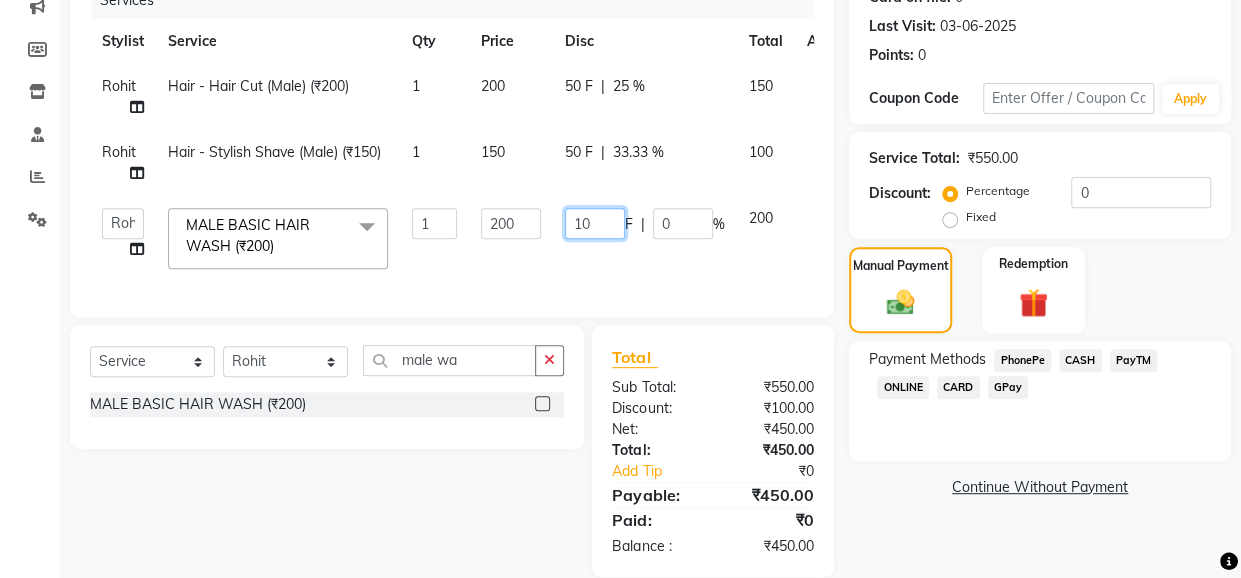 type on "150" 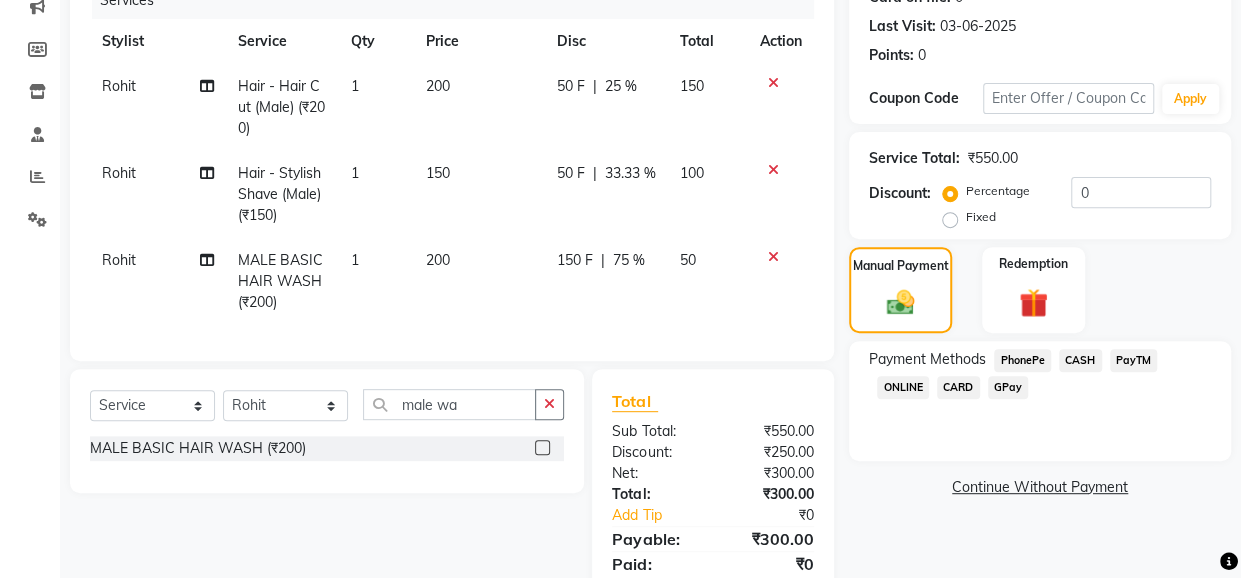 click on "Total Sub Total: ₹550.00 Discount: ₹250.00 Net: ₹300.00 Total: ₹300.00 Add Tip ₹0 Payable: ₹300.00 Paid: ₹0 Balance : ₹300.00" 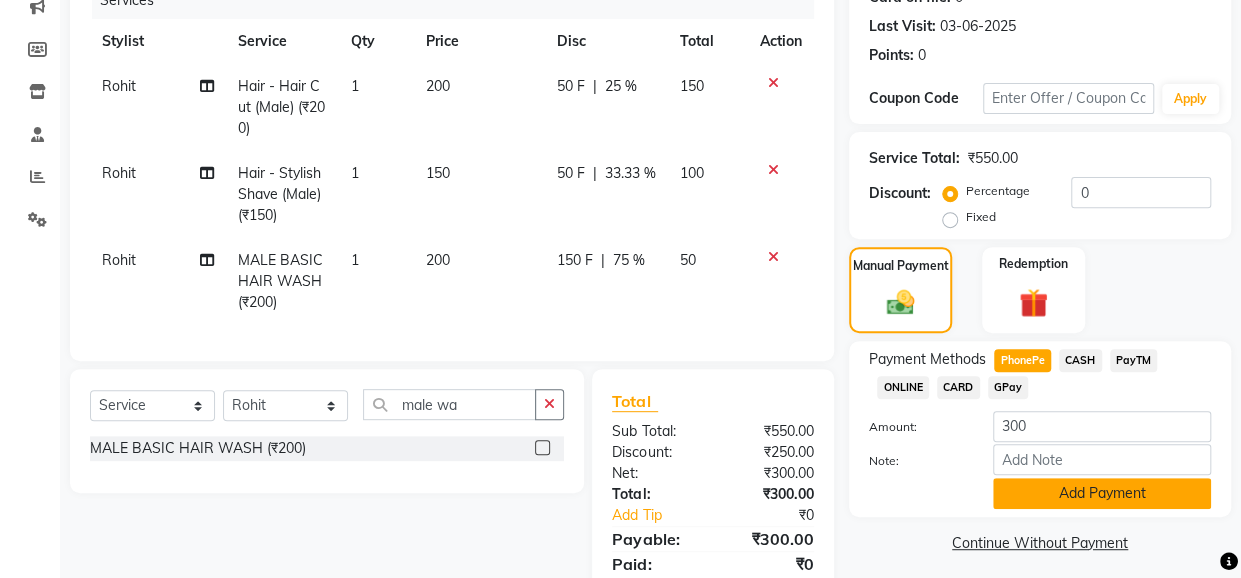 click on "Add Payment" 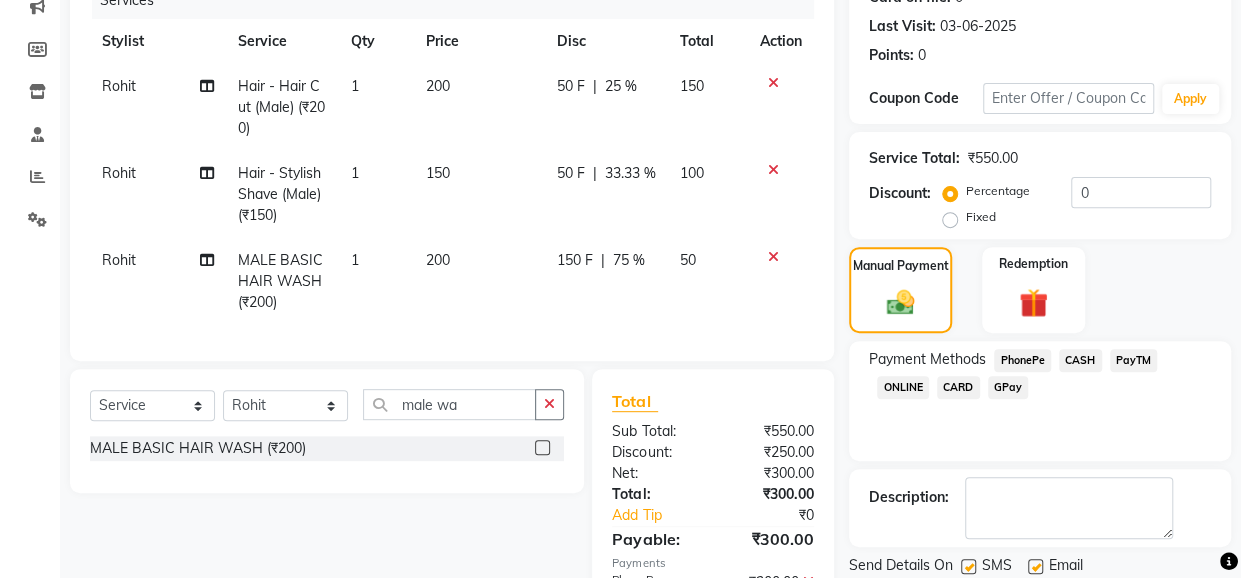 scroll, scrollTop: 394, scrollLeft: 0, axis: vertical 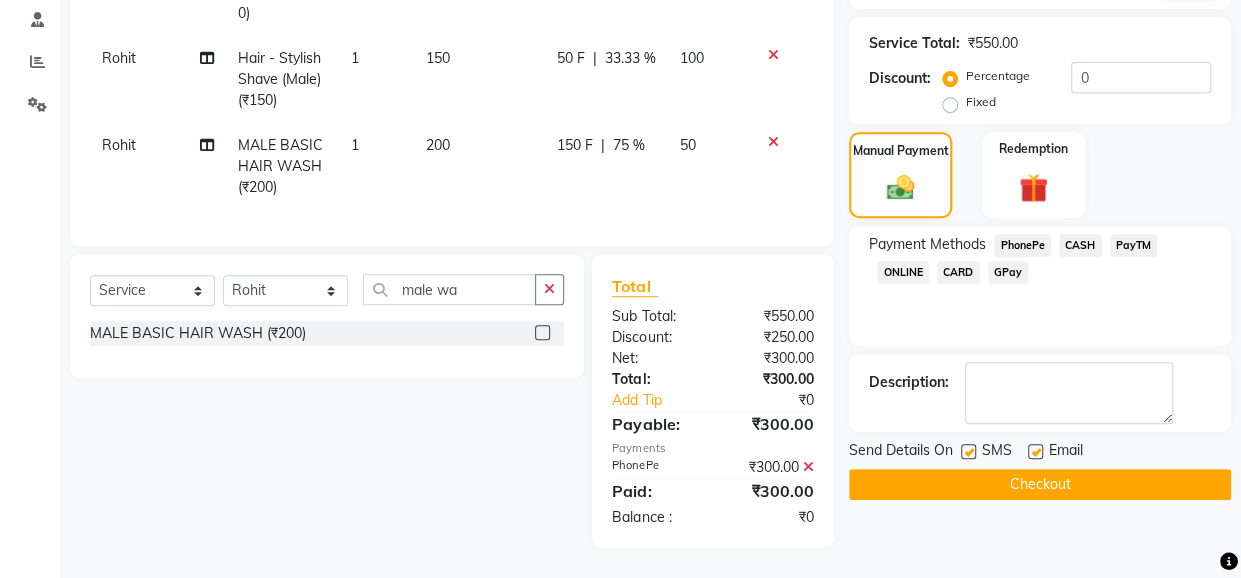 click on "Checkout" 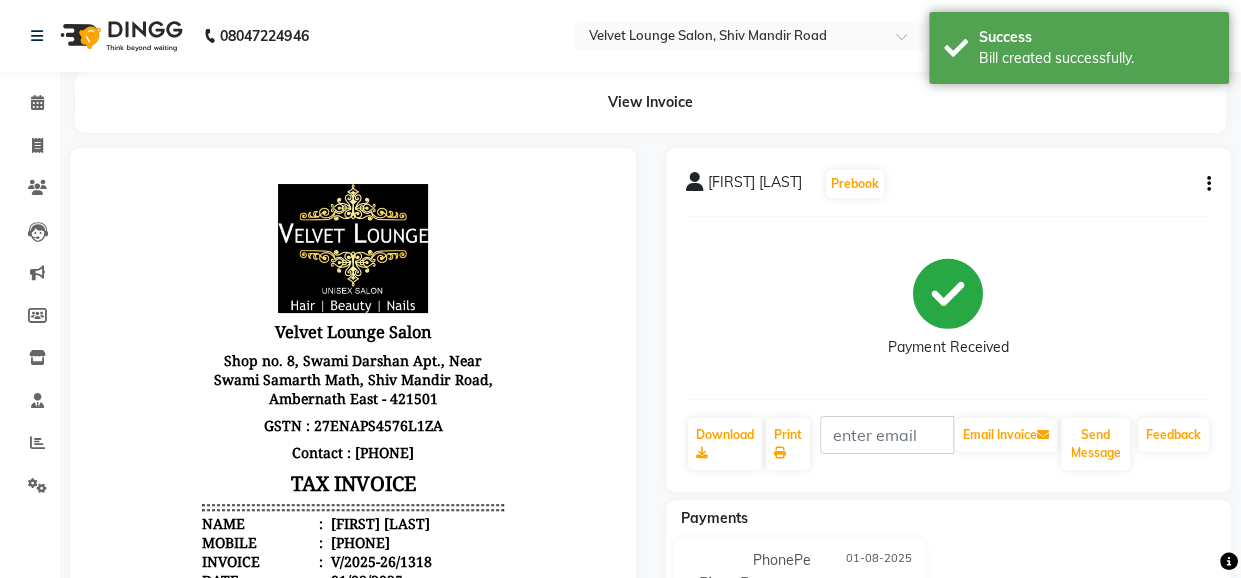 scroll, scrollTop: 0, scrollLeft: 0, axis: both 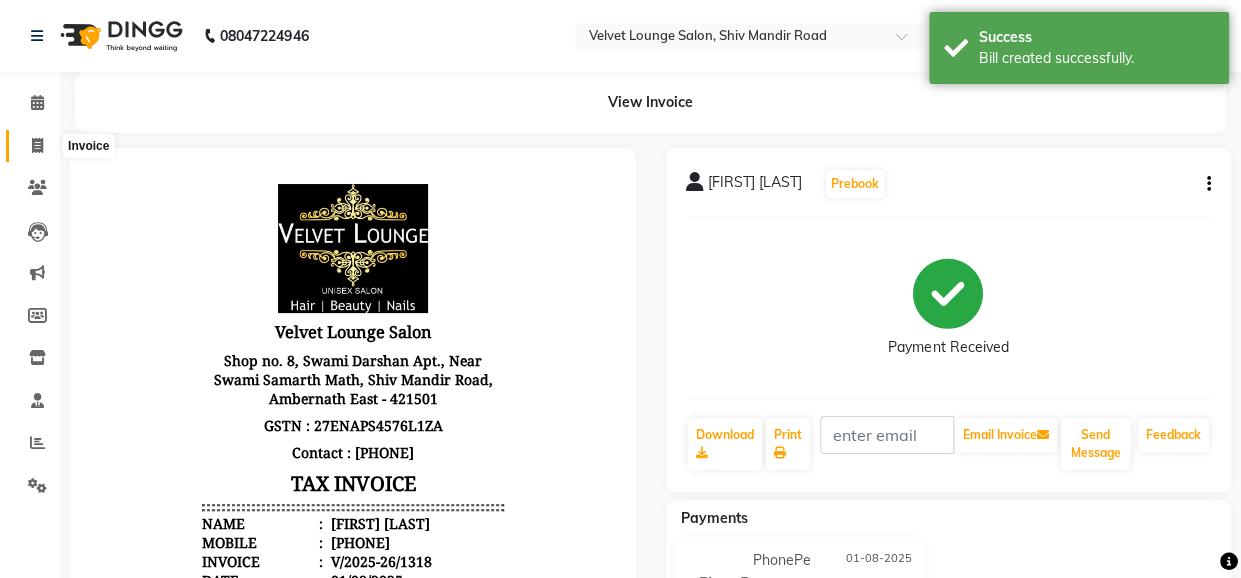 click 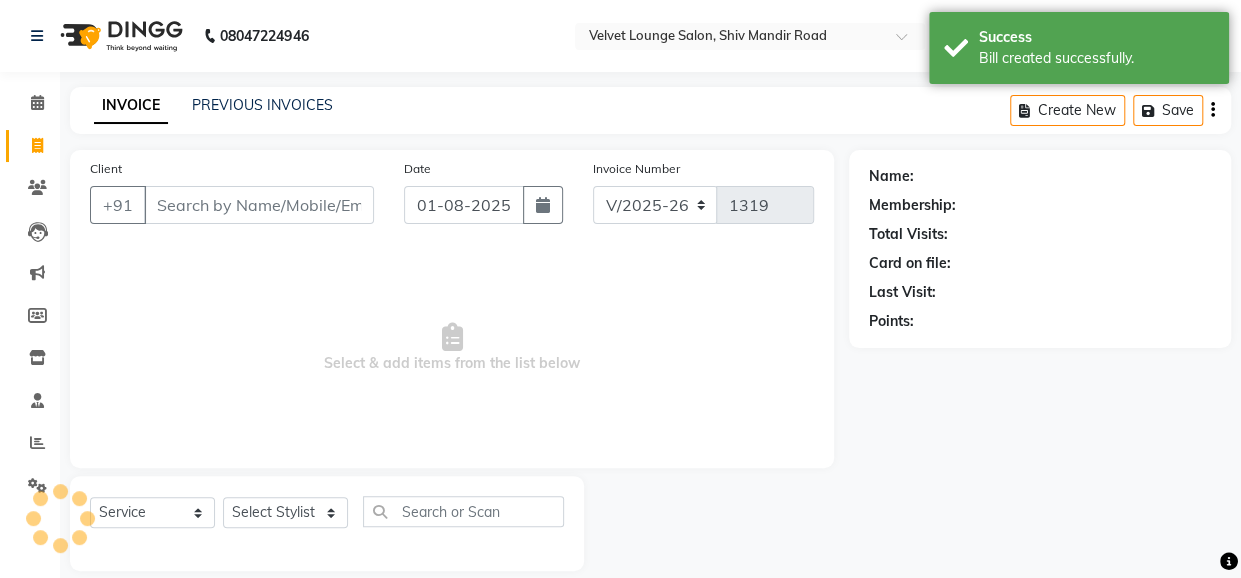 scroll, scrollTop: 22, scrollLeft: 0, axis: vertical 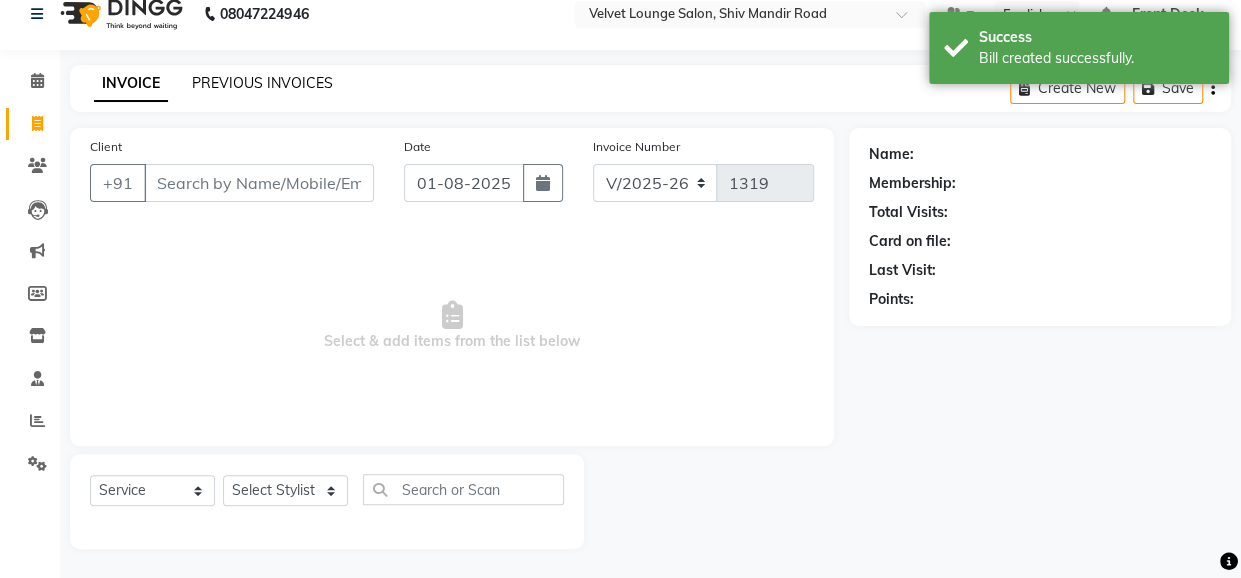 click on "PREVIOUS INVOICES" 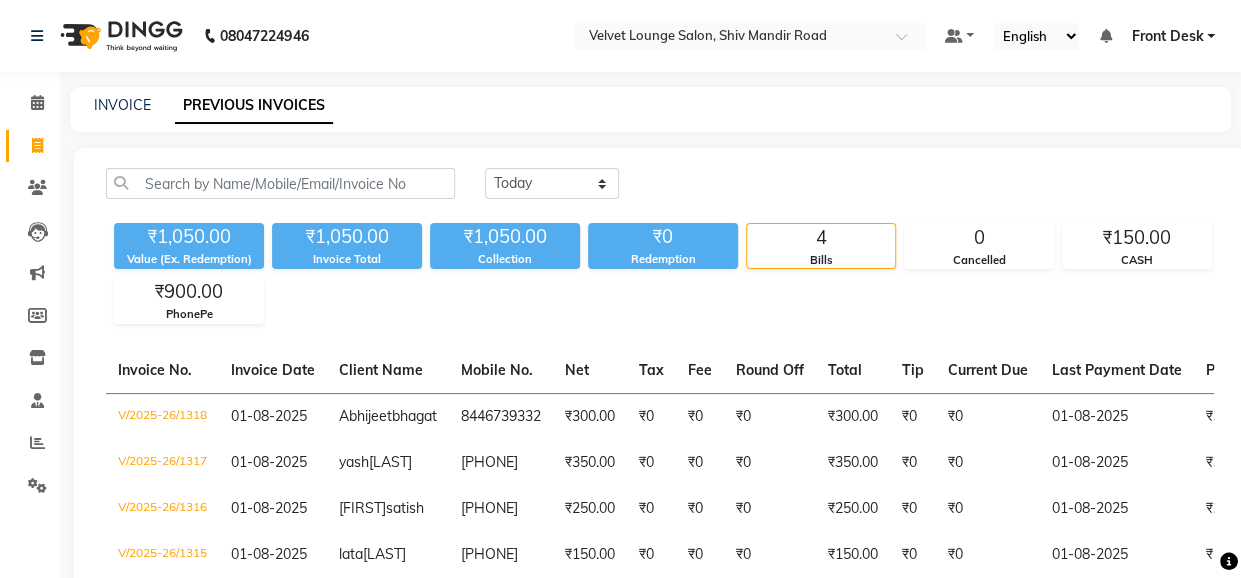 click on "Today Yesterday Custom Range ₹1,050.00 Value (Ex. Redemption) ₹1,050.00 Invoice Total ₹1,050.00 Collection ₹0 Redemption 4 Bills 0 Cancelled ₹150.00 CASH ₹900.00 PhonePe Invoice No. Invoice Date Client Name Mobile No. Net Tax Fee Round Off Total Tip Current Due Last Payment Date Payment Amount Payment Methods Cancel Reason Status V/2025-26/1318 01-08-2025 [FIRST] [LAST] [PHONE] ₹300.00 ₹0 ₹0 ₹0 ₹300.00 ₹0 ₹0 01-08-2025 ₹300.00 PhonePe - PAID V/2025-26/1317 01-08-2025 [FIRST] [LAST] [PHONE] ₹350.00 ₹0 ₹0 ₹0 ₹350.00 ₹0 ₹0 01-08-2025 ₹350.00 PhonePe - PAID V/2025-26/1316 01-08-2025 [FIRST] [LAST] [PHONE] ₹250.00 ₹0 ₹0 ₹0 ₹250.00 ₹0 ₹0 01-08-2025 ₹250.00 PhonePe - PAID V/2025-26/1315 01-08-2025 [FIRST] [LAST] [PHONE] ₹150.00 ₹0 ₹0 ₹0 ₹150.00 ₹0 ₹0 01-08-2025 ₹150.00 CASH - PAID Previous page 1 / 1 You're on page 1 Next page" 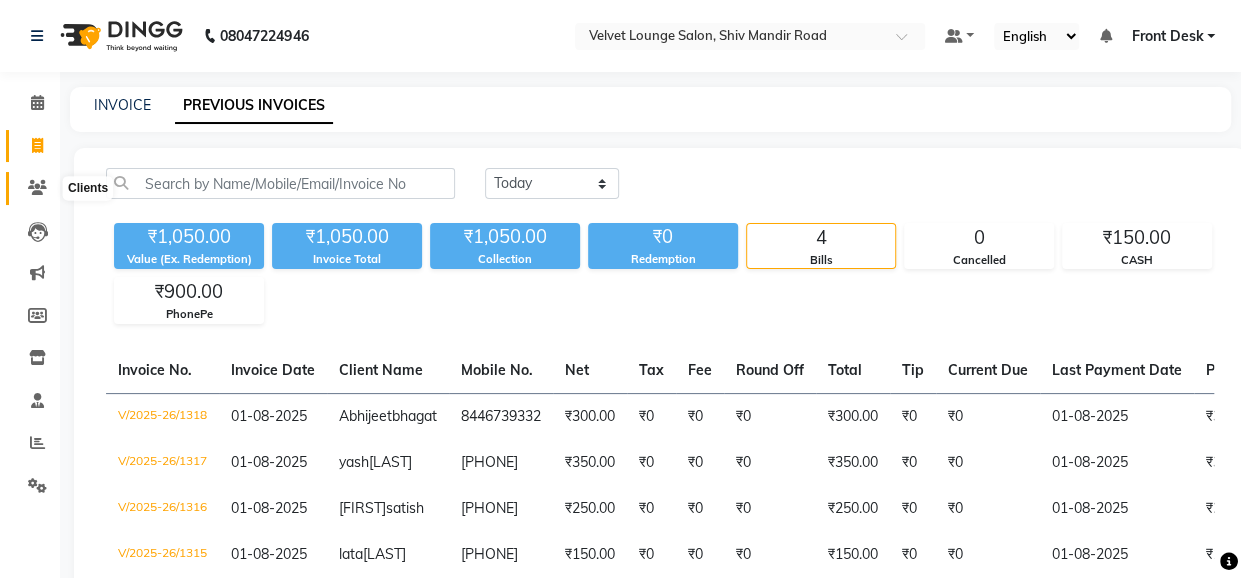 click 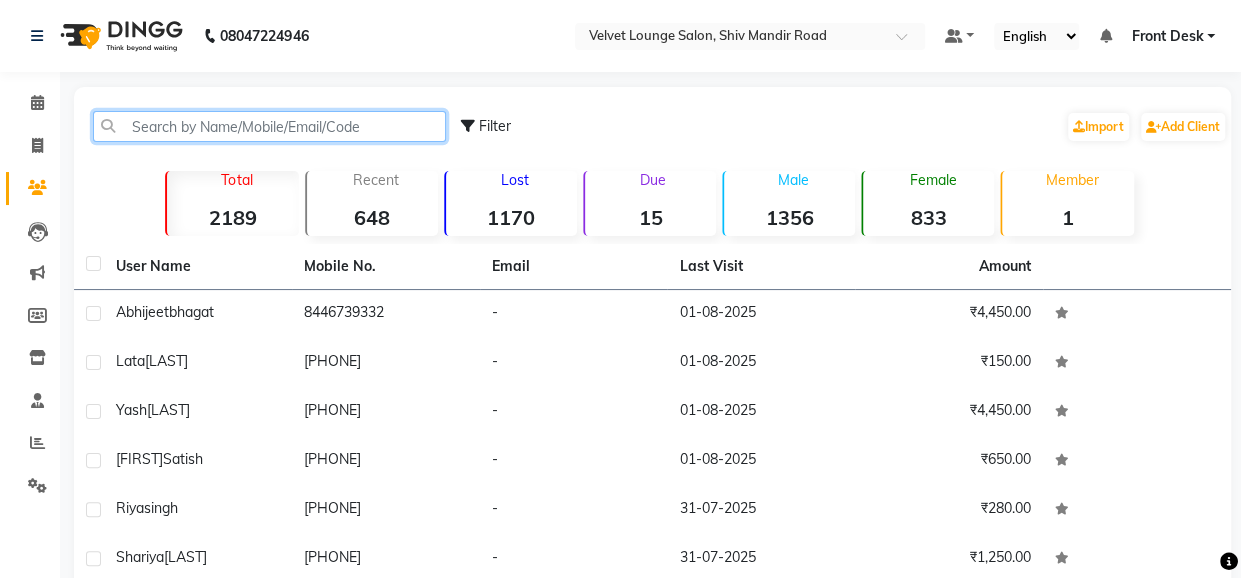 click 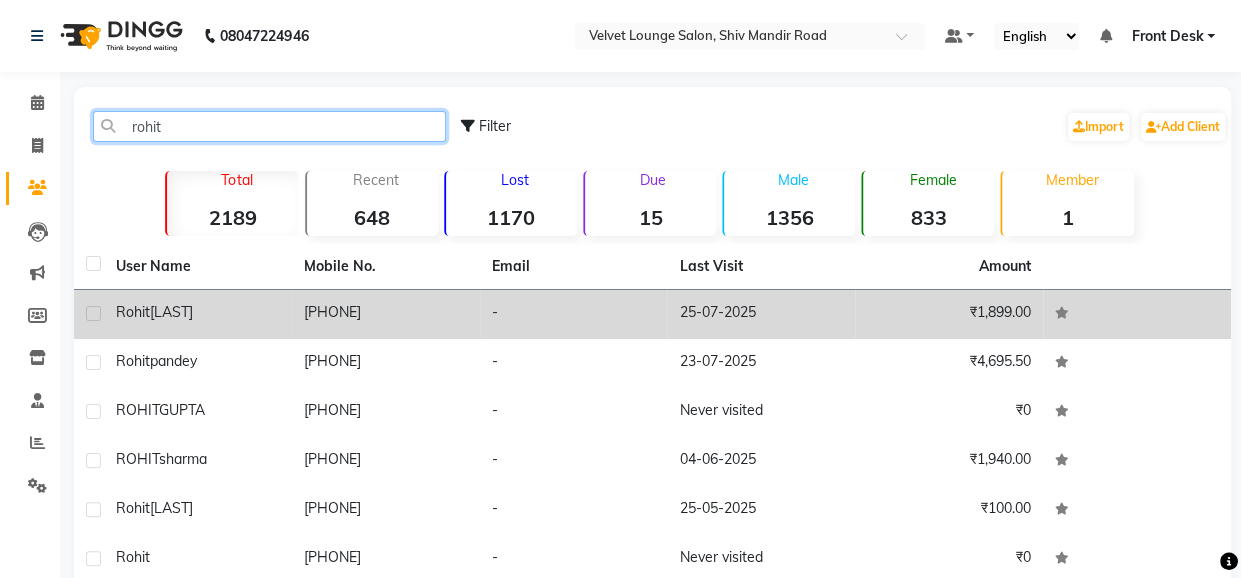 type on "rohit" 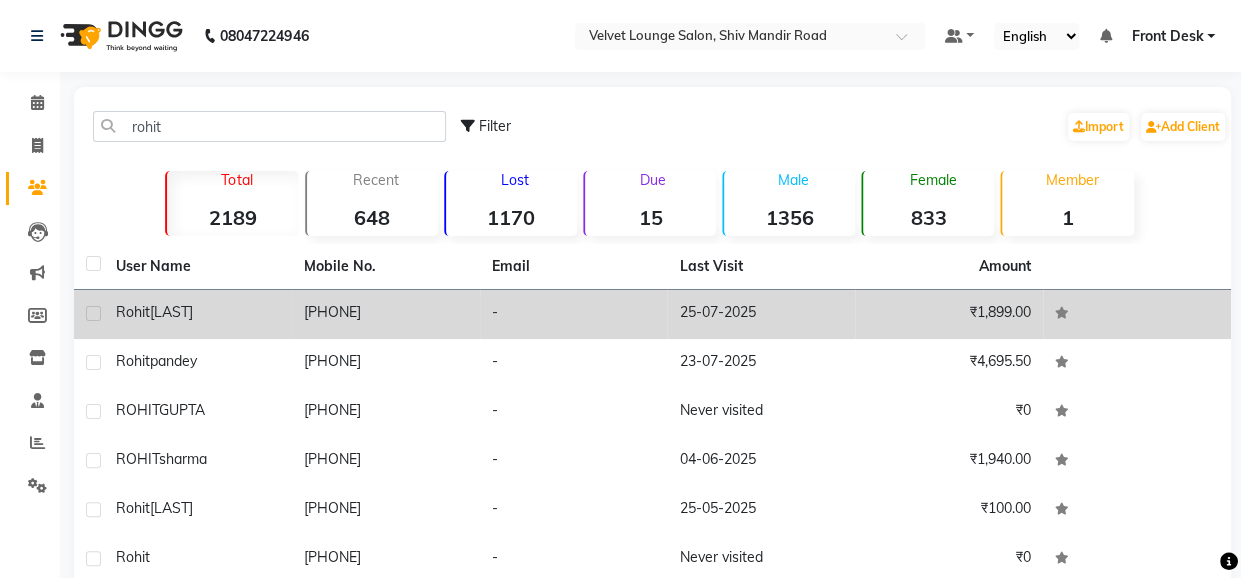 click on "₹1,899.00" 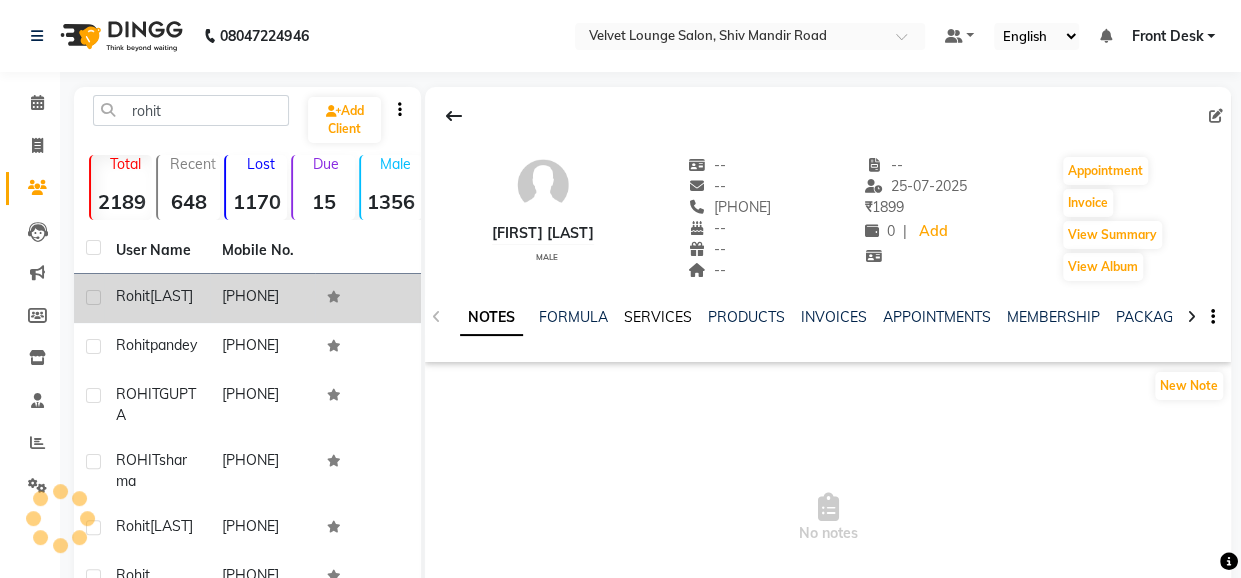 click on "SERVICES" 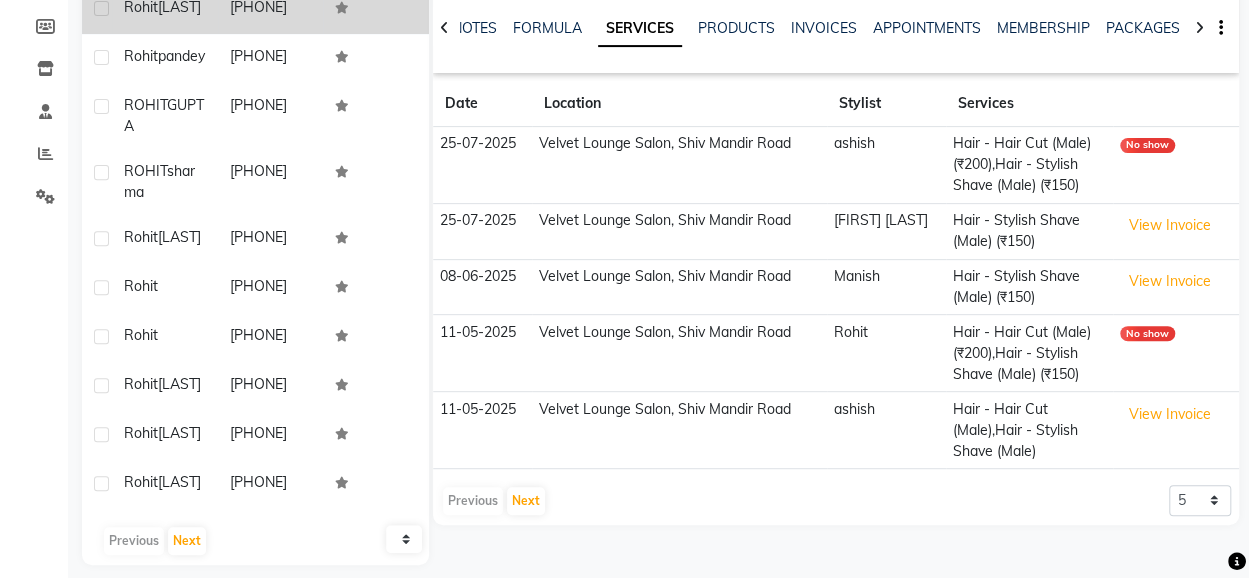 scroll, scrollTop: 320, scrollLeft: 0, axis: vertical 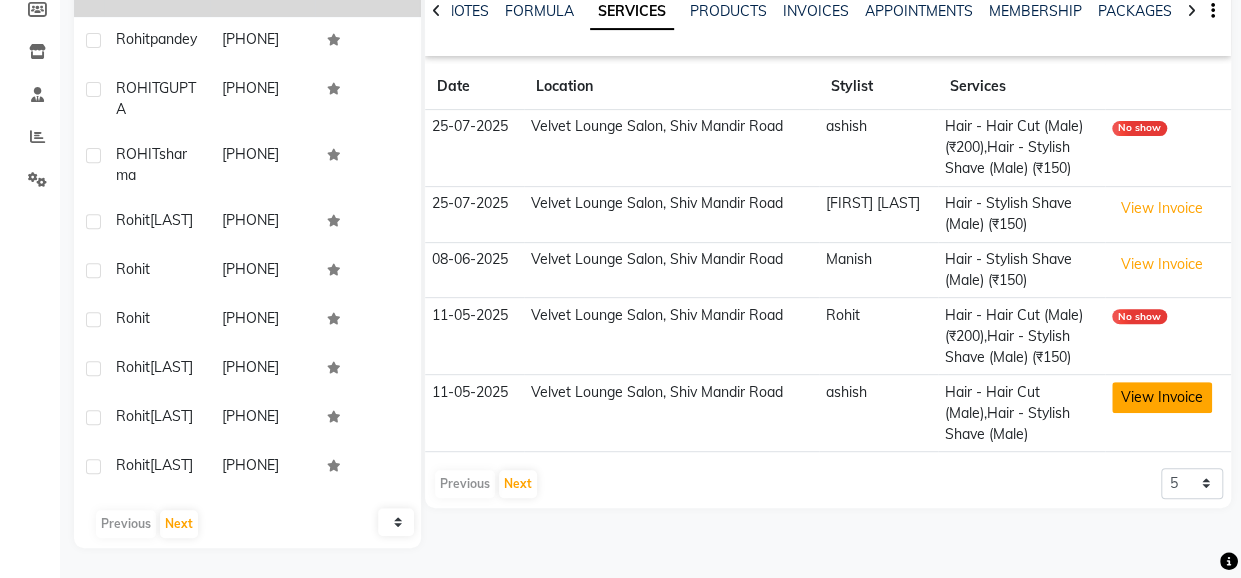 click on "View Invoice" 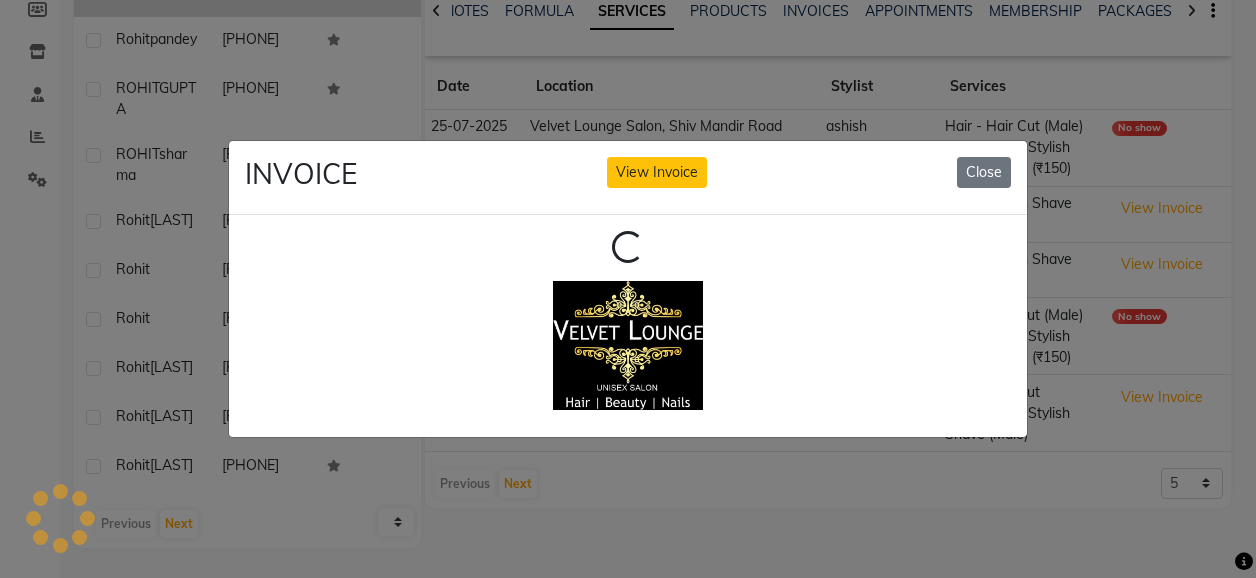 scroll, scrollTop: 0, scrollLeft: 0, axis: both 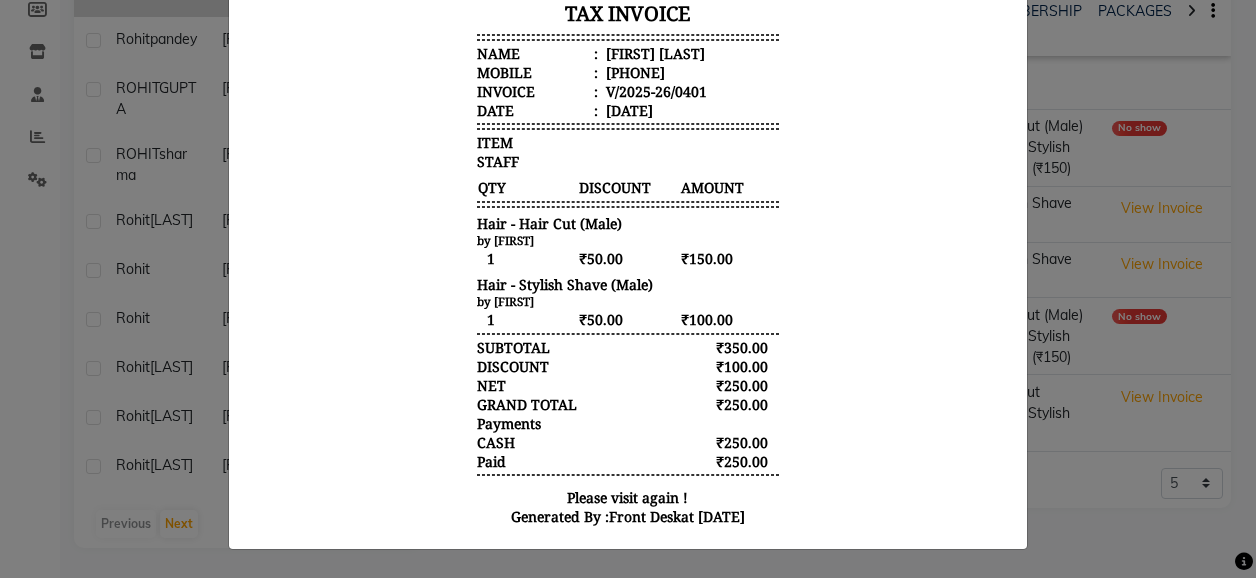 click on "INVOICE View Invoice Close" 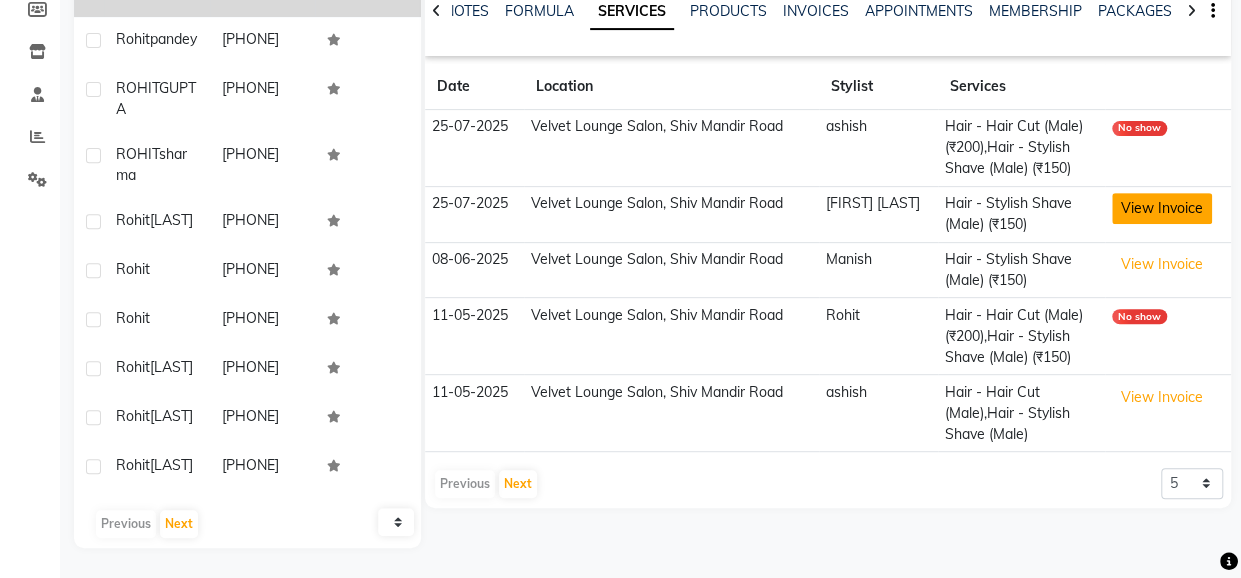 click on "View Invoice" 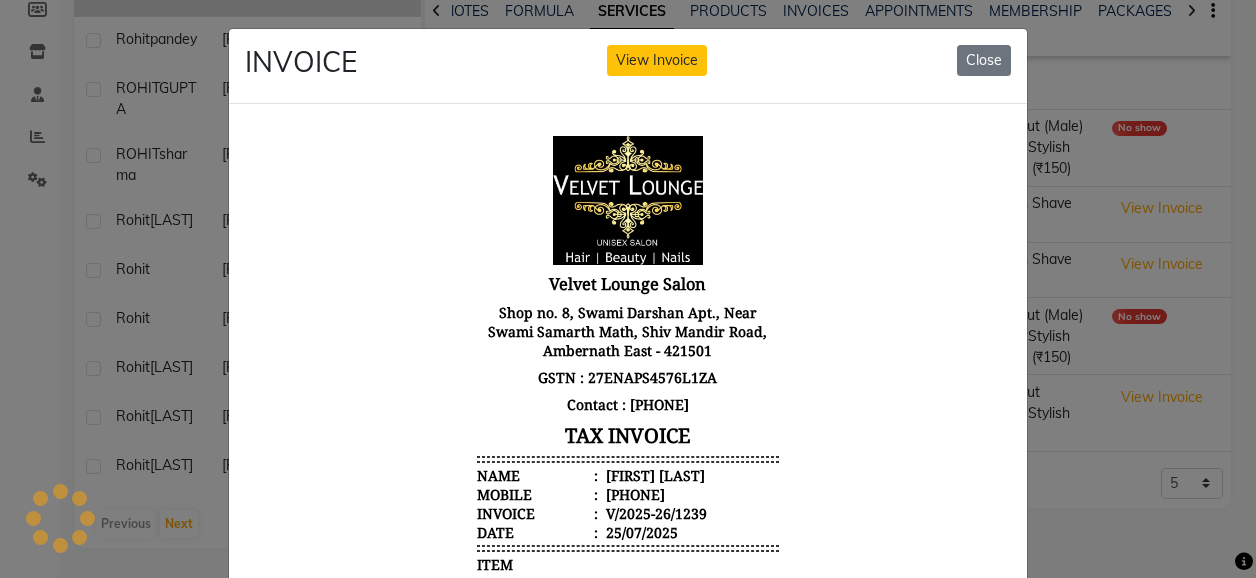 scroll, scrollTop: 0, scrollLeft: 0, axis: both 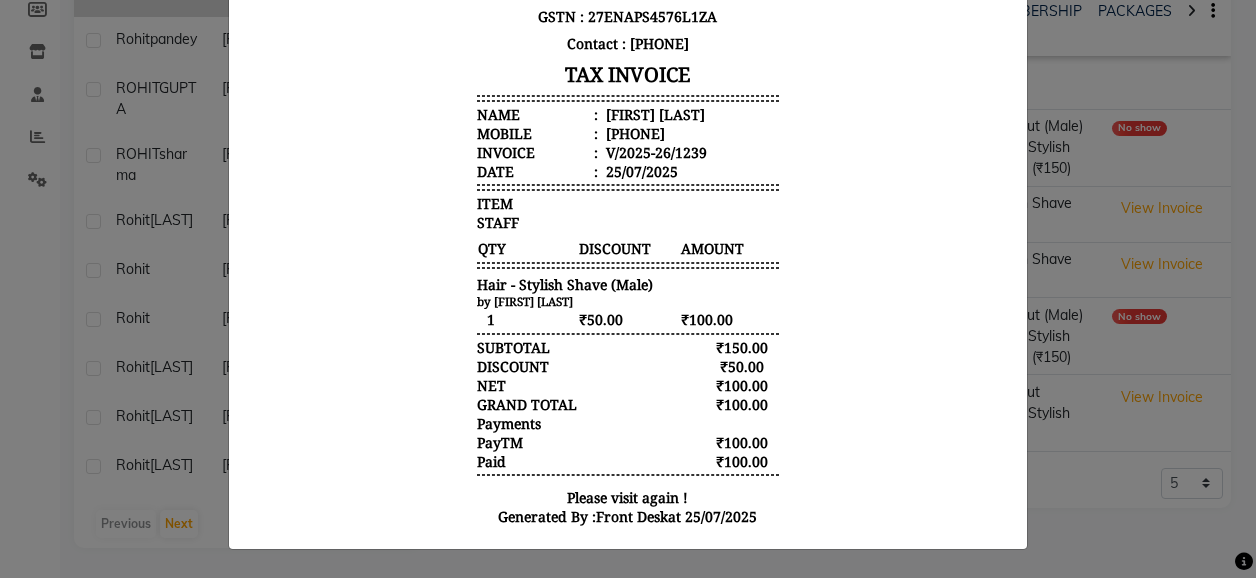 click on "INVOICE View Invoice Close" 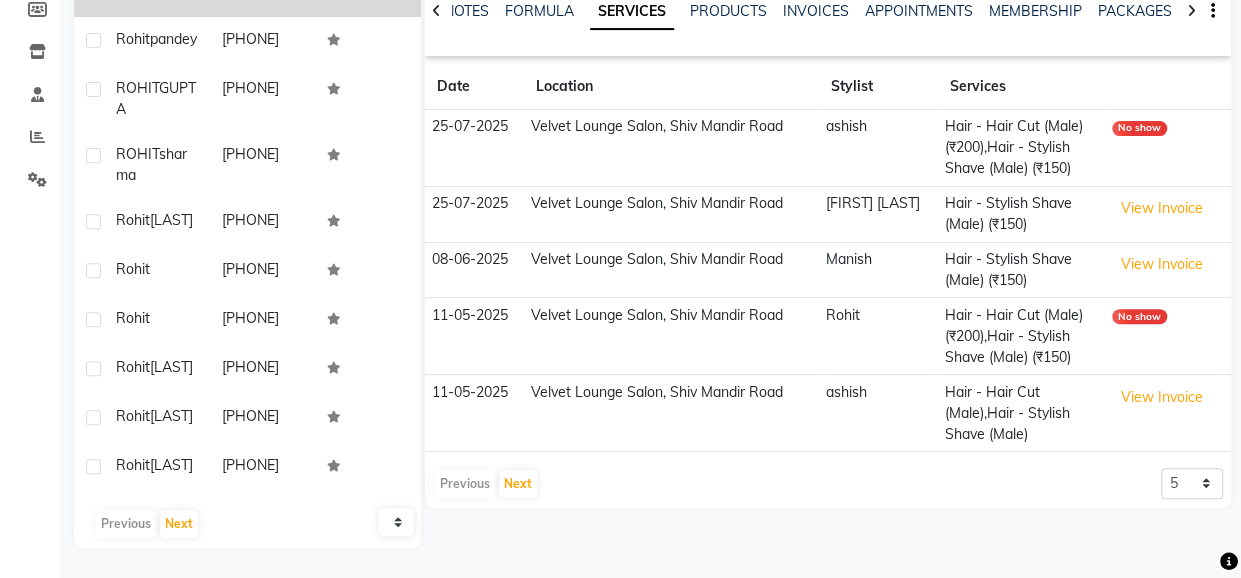 scroll, scrollTop: 0, scrollLeft: 0, axis: both 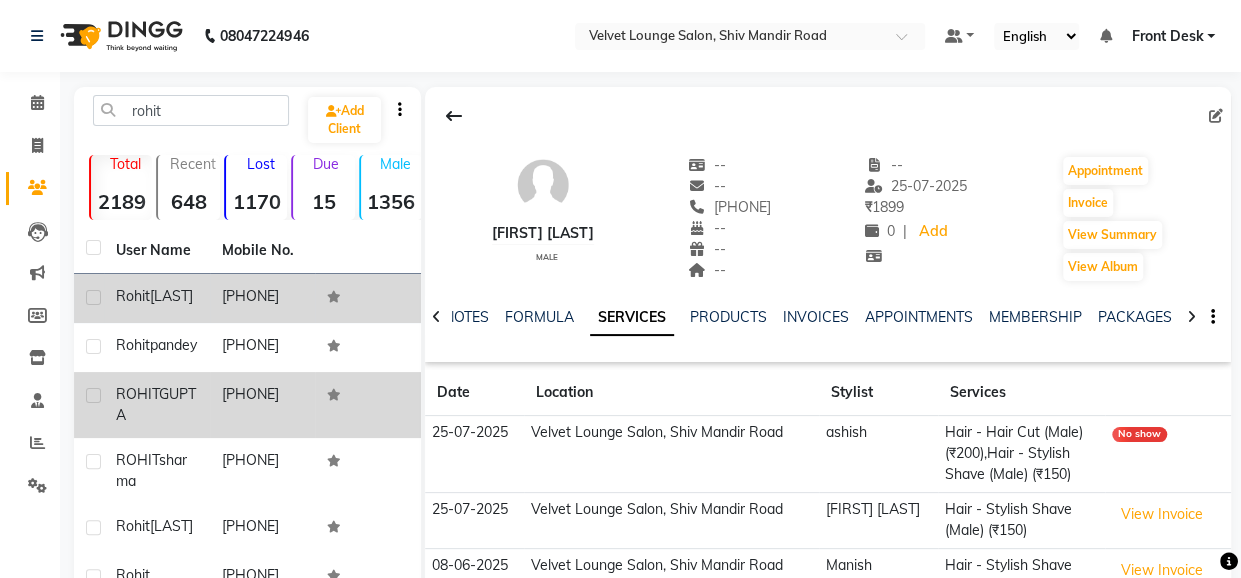 click on "[PHONE]" 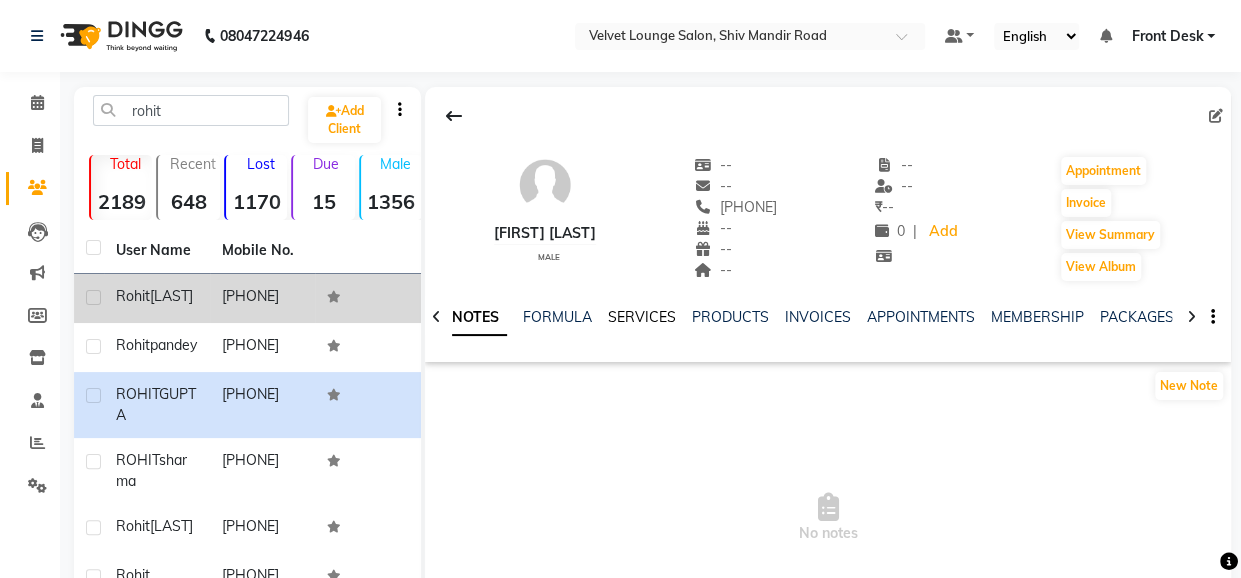 click on "SERVICES" 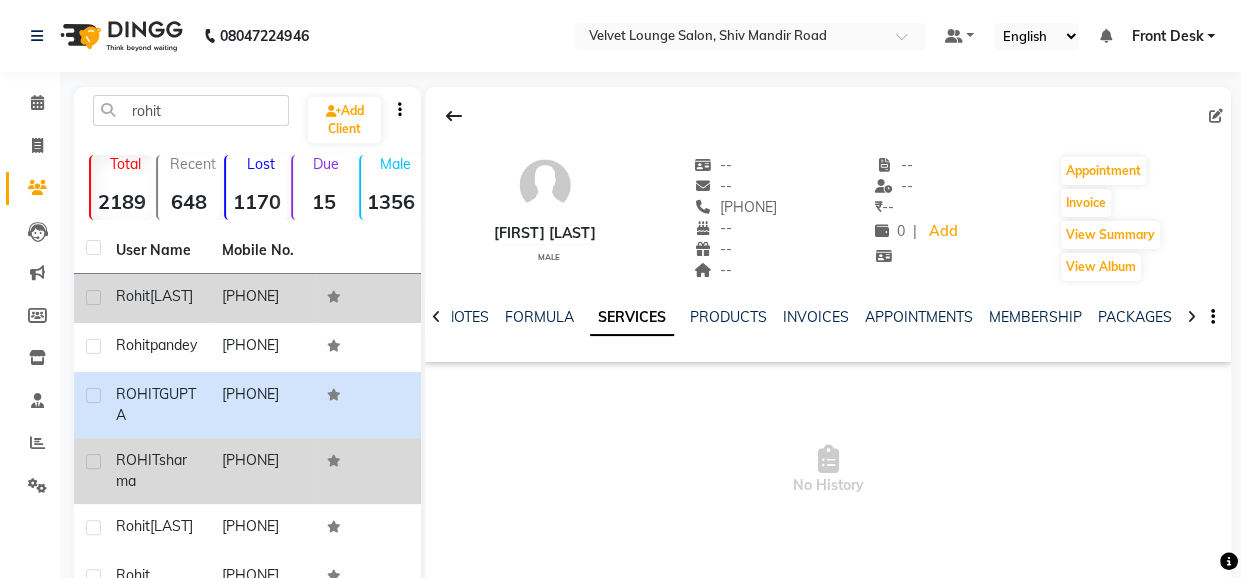 click on "[PHONE]" 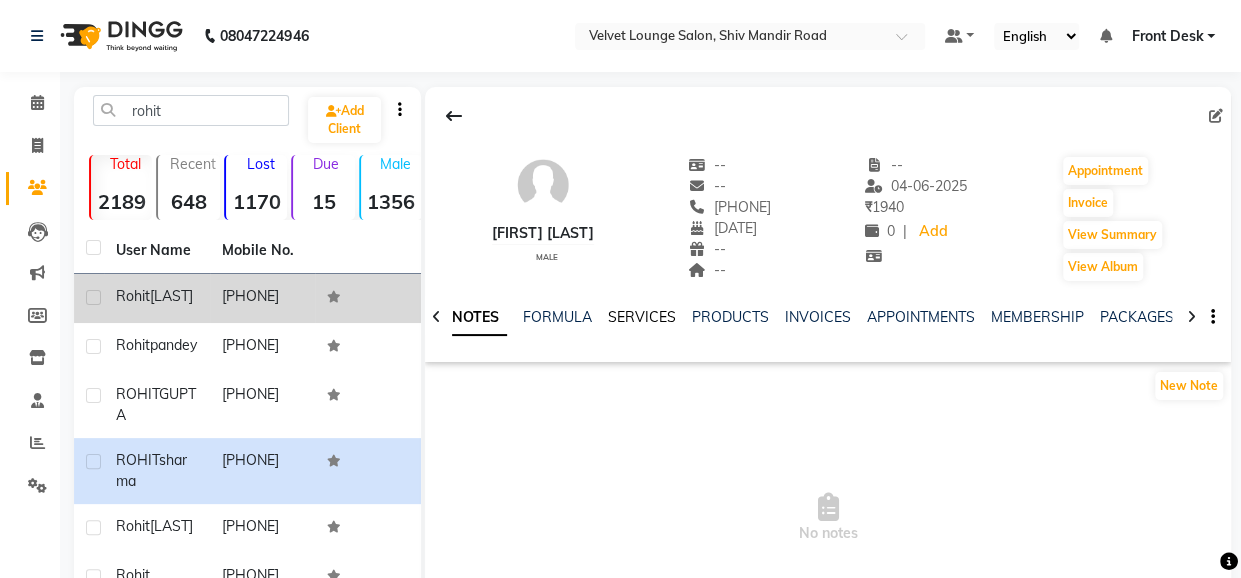click on "SERVICES" 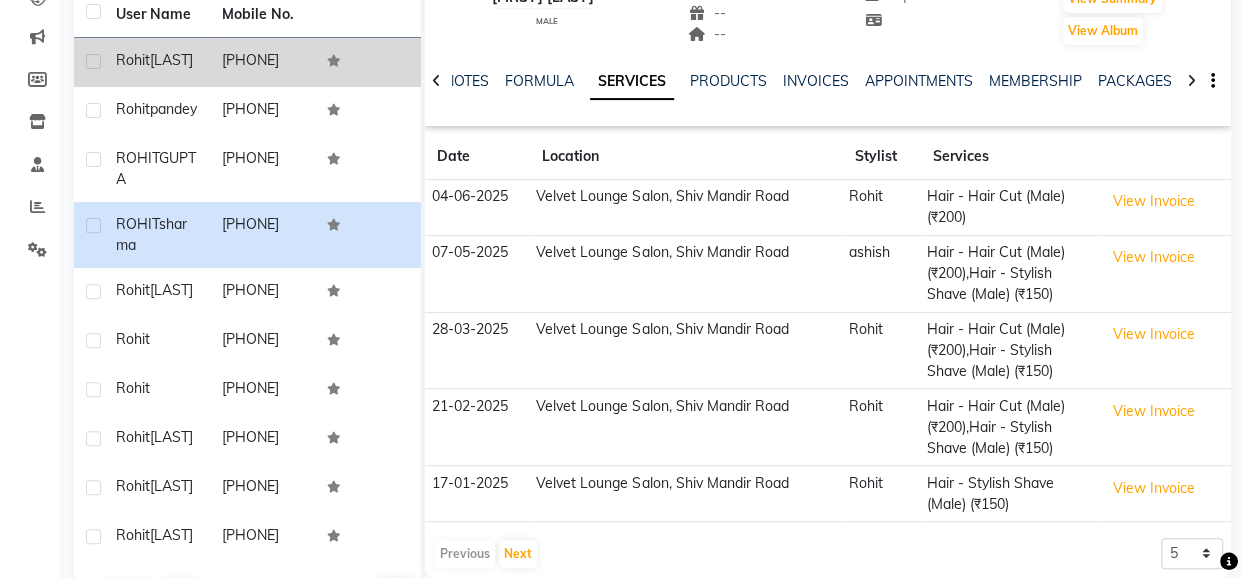 scroll, scrollTop: 240, scrollLeft: 0, axis: vertical 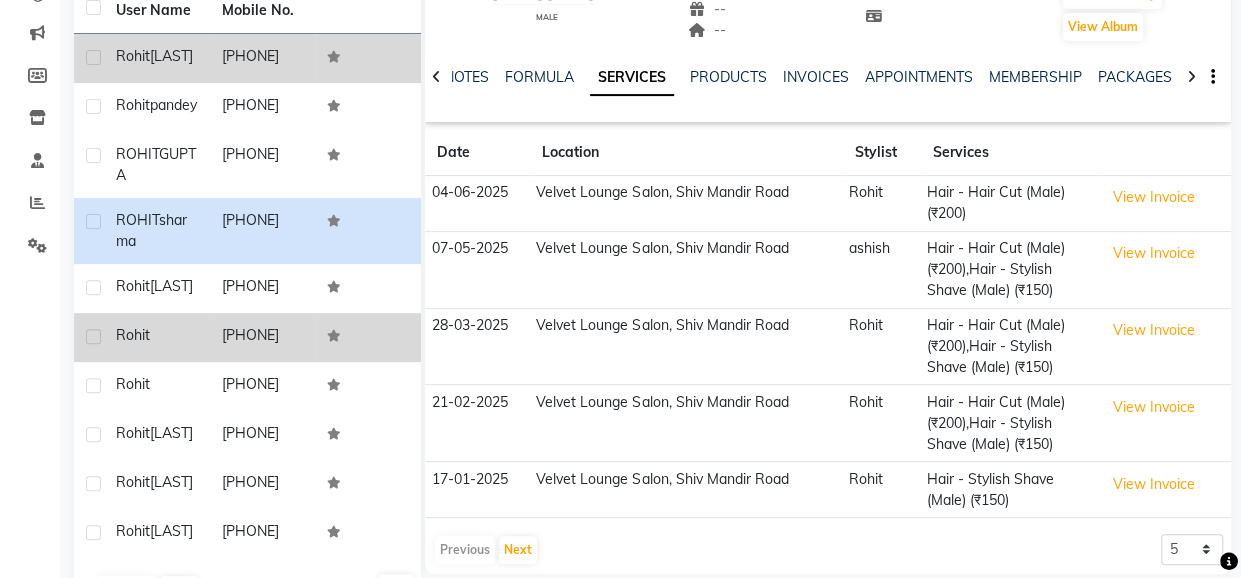 click on "[PHONE]" 